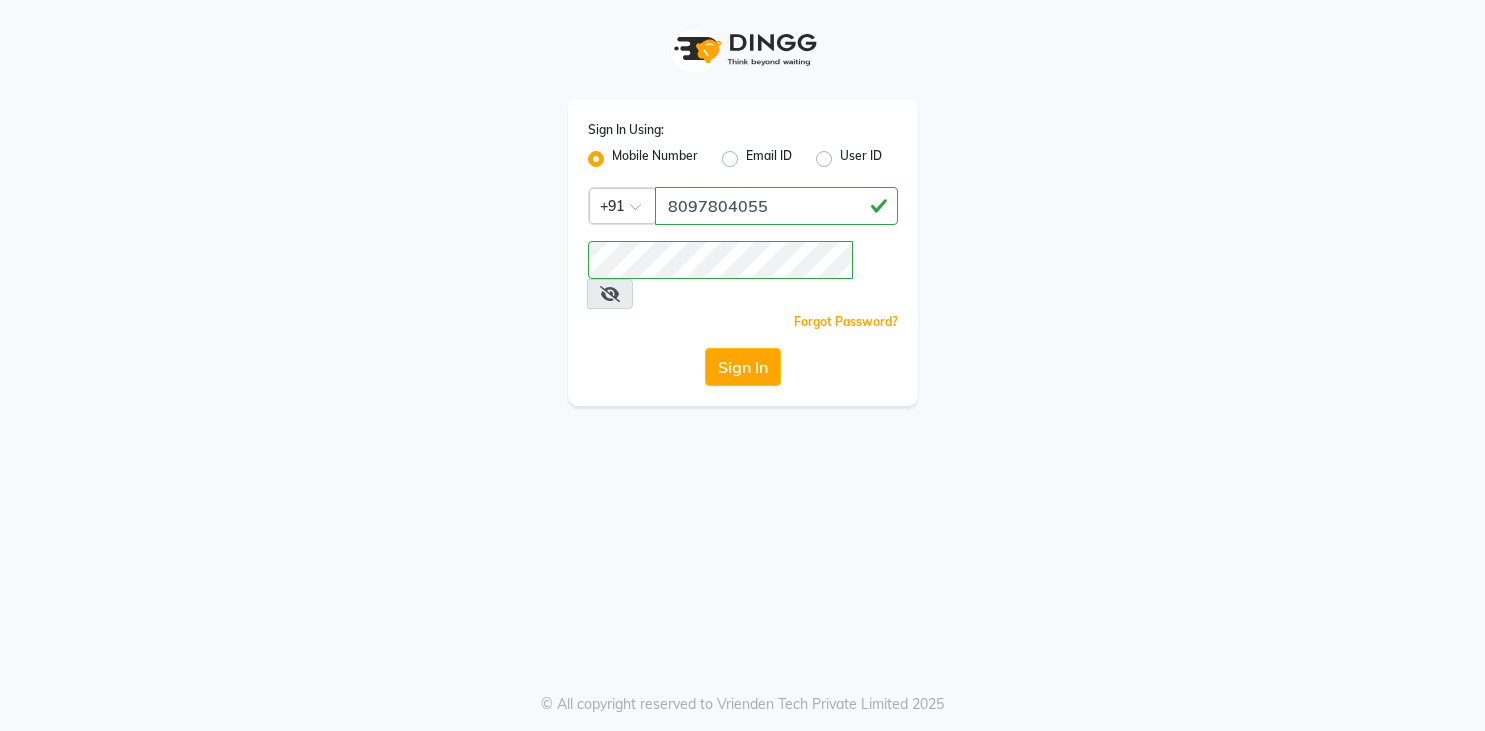 scroll, scrollTop: 0, scrollLeft: 0, axis: both 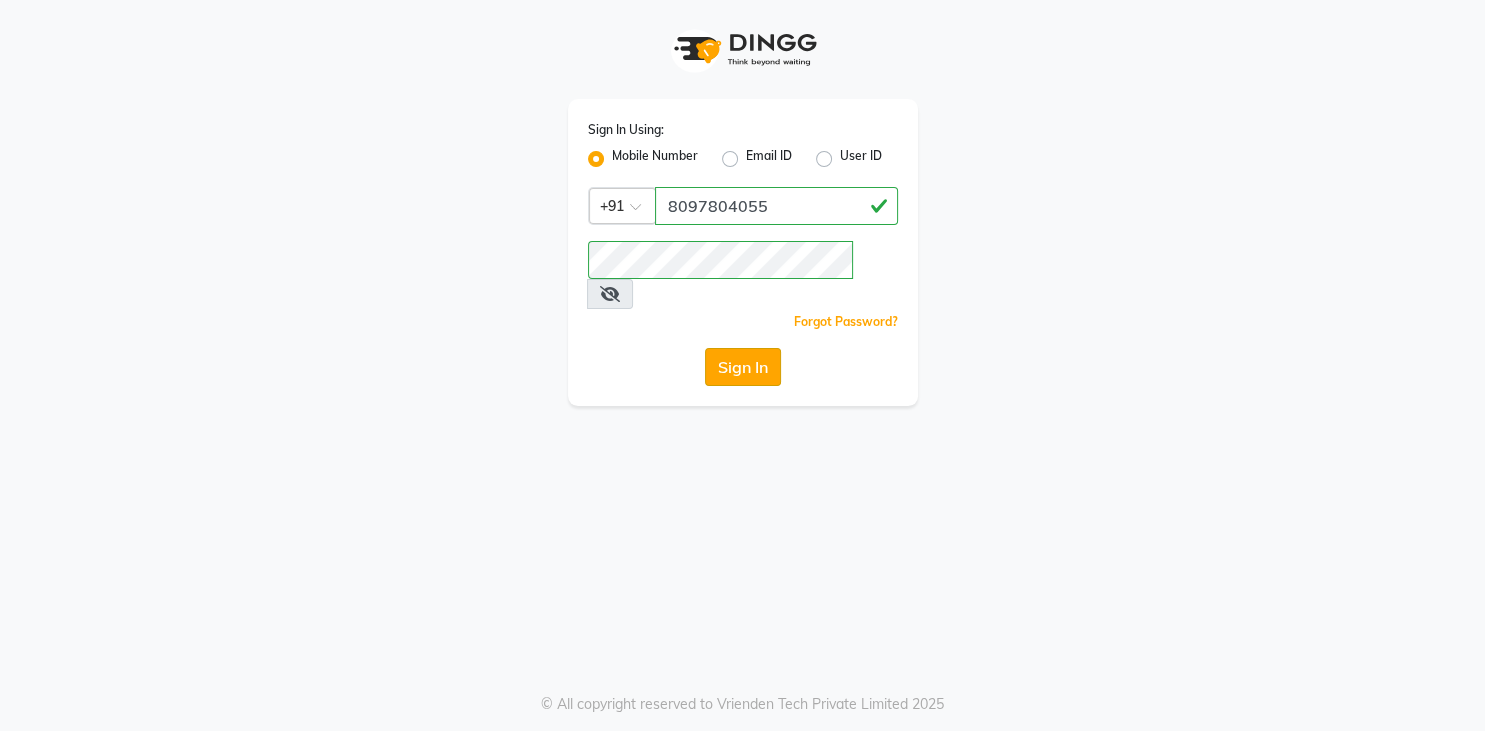 click on "Sign In" 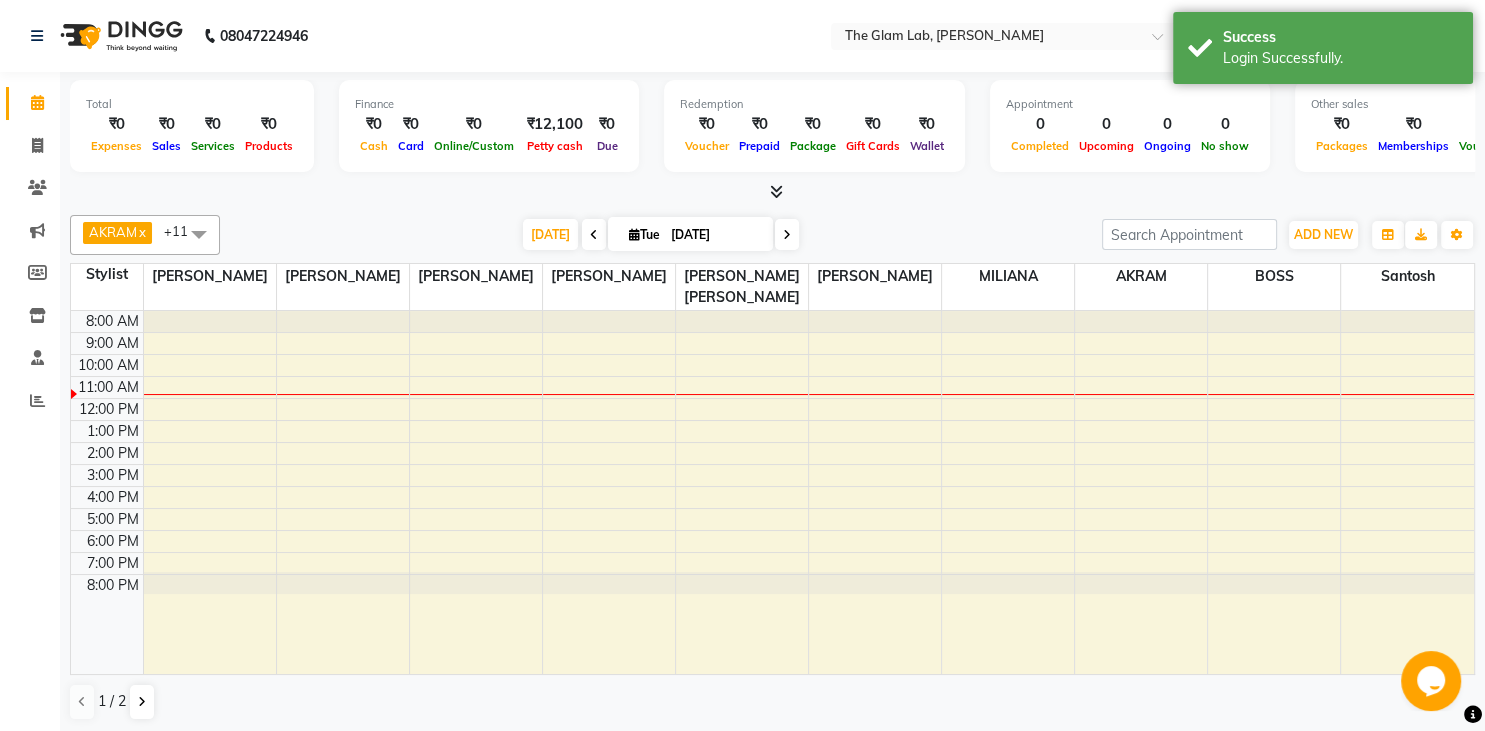 scroll, scrollTop: 0, scrollLeft: 0, axis: both 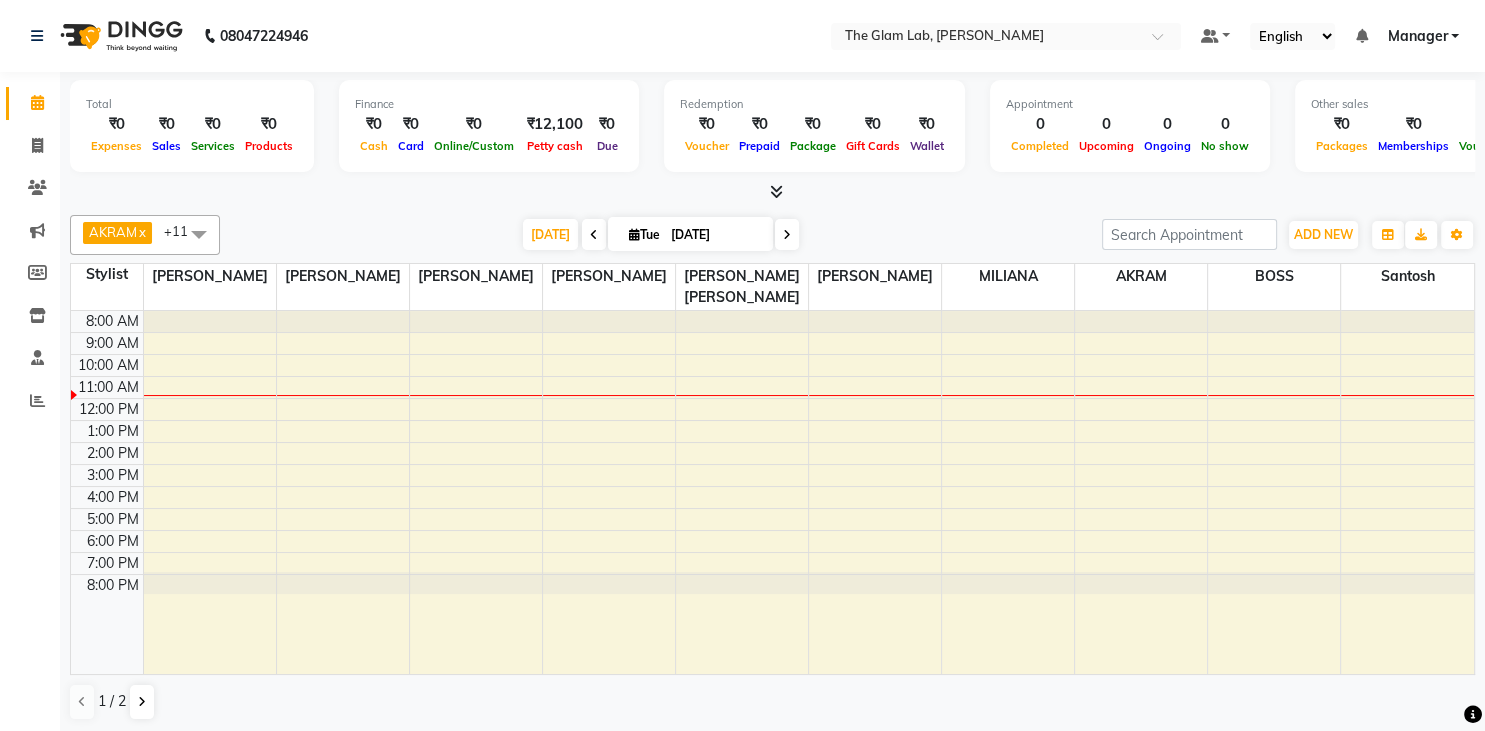 click at bounding box center (594, 235) 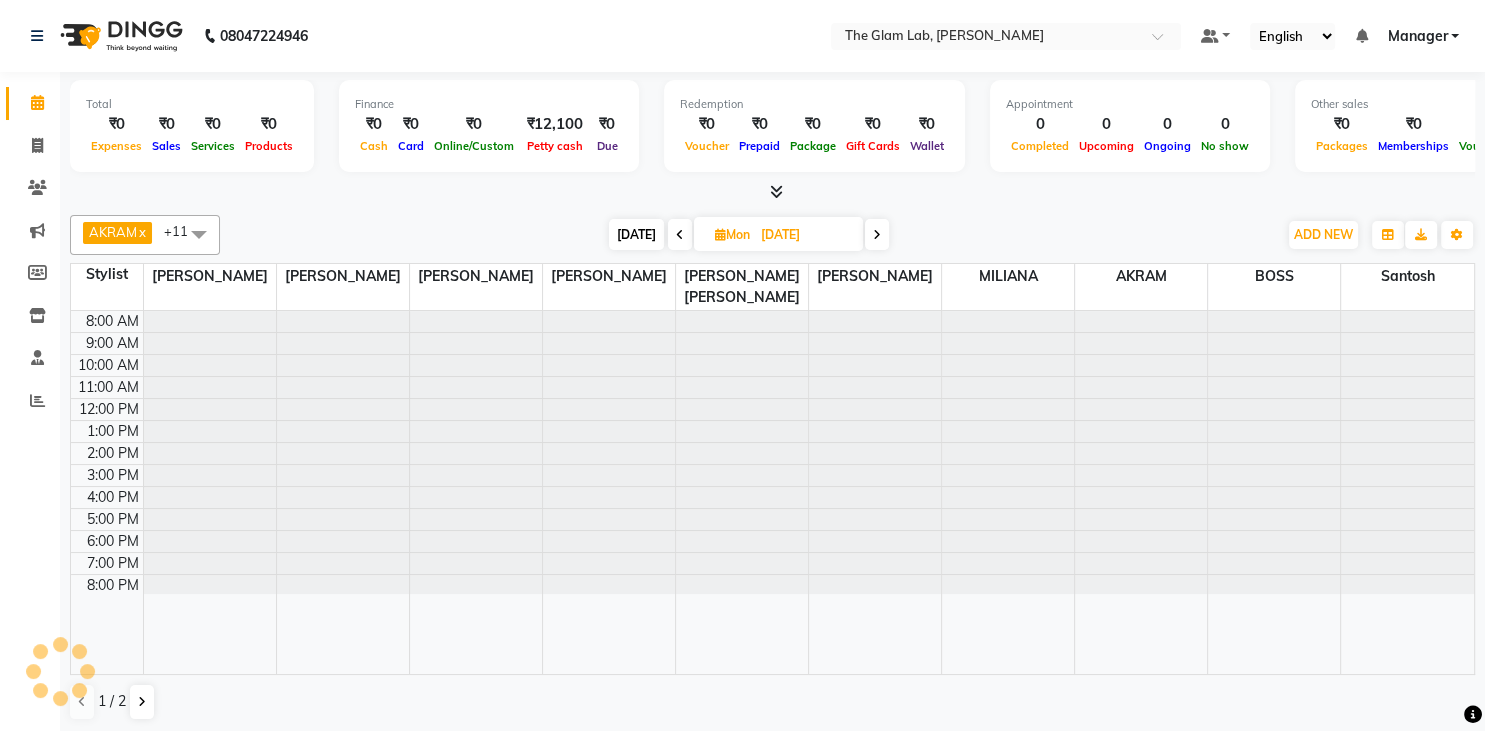 type on "[DATE]" 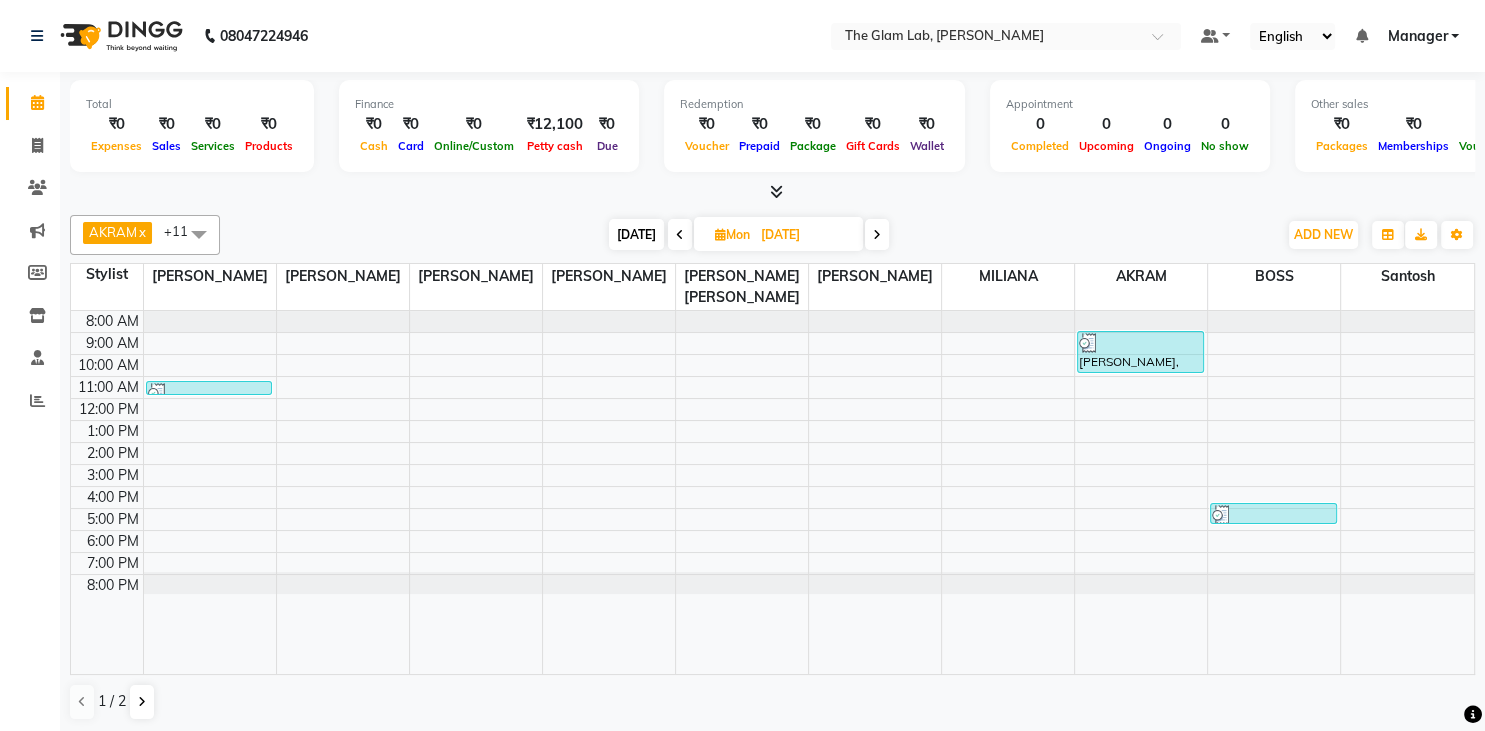 click on "[PERSON_NAME], TK2198188, 08:55 AM-10:55 AM, Hair Styling - Hair Ironing(  Below Shoulder) (₹1000)" at bounding box center [1141, 492] 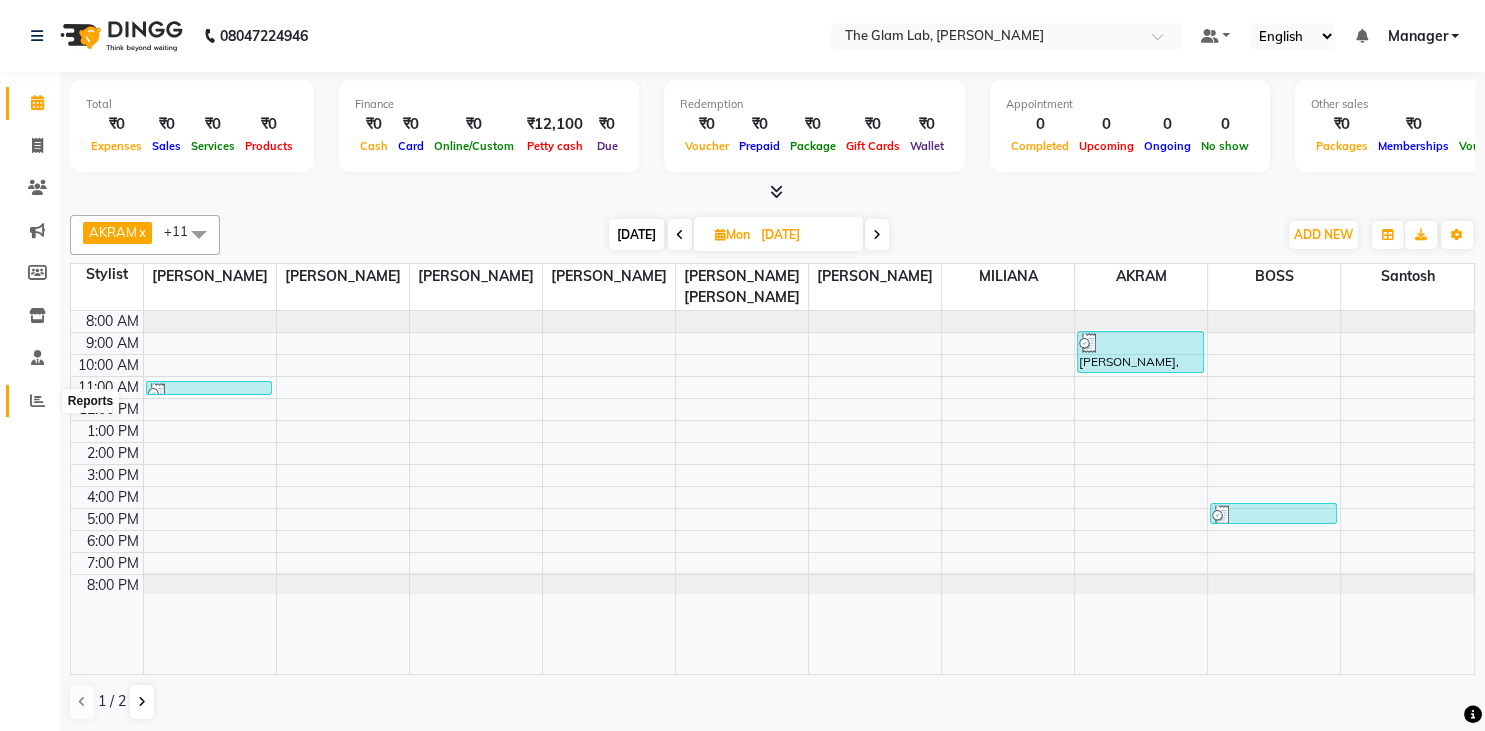 click 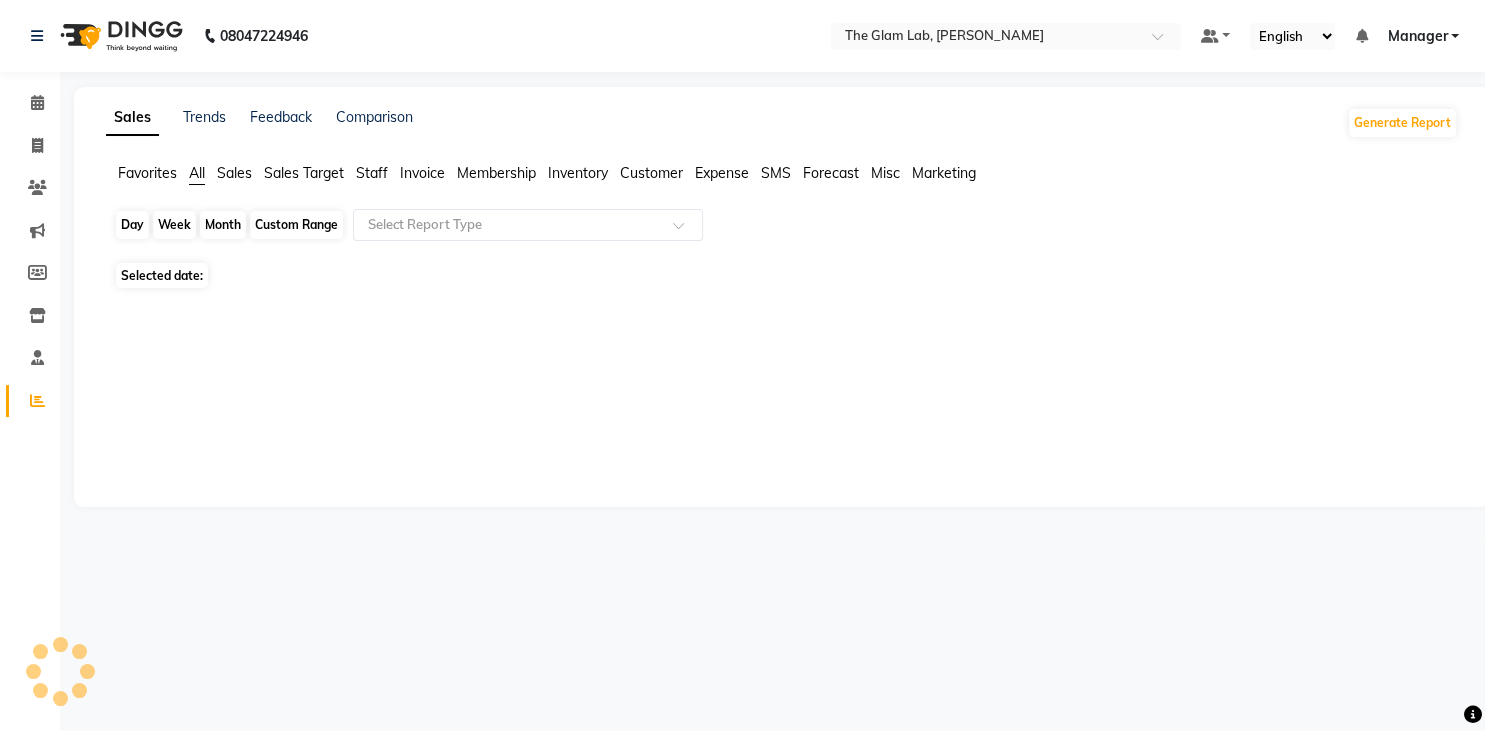click on "Day" 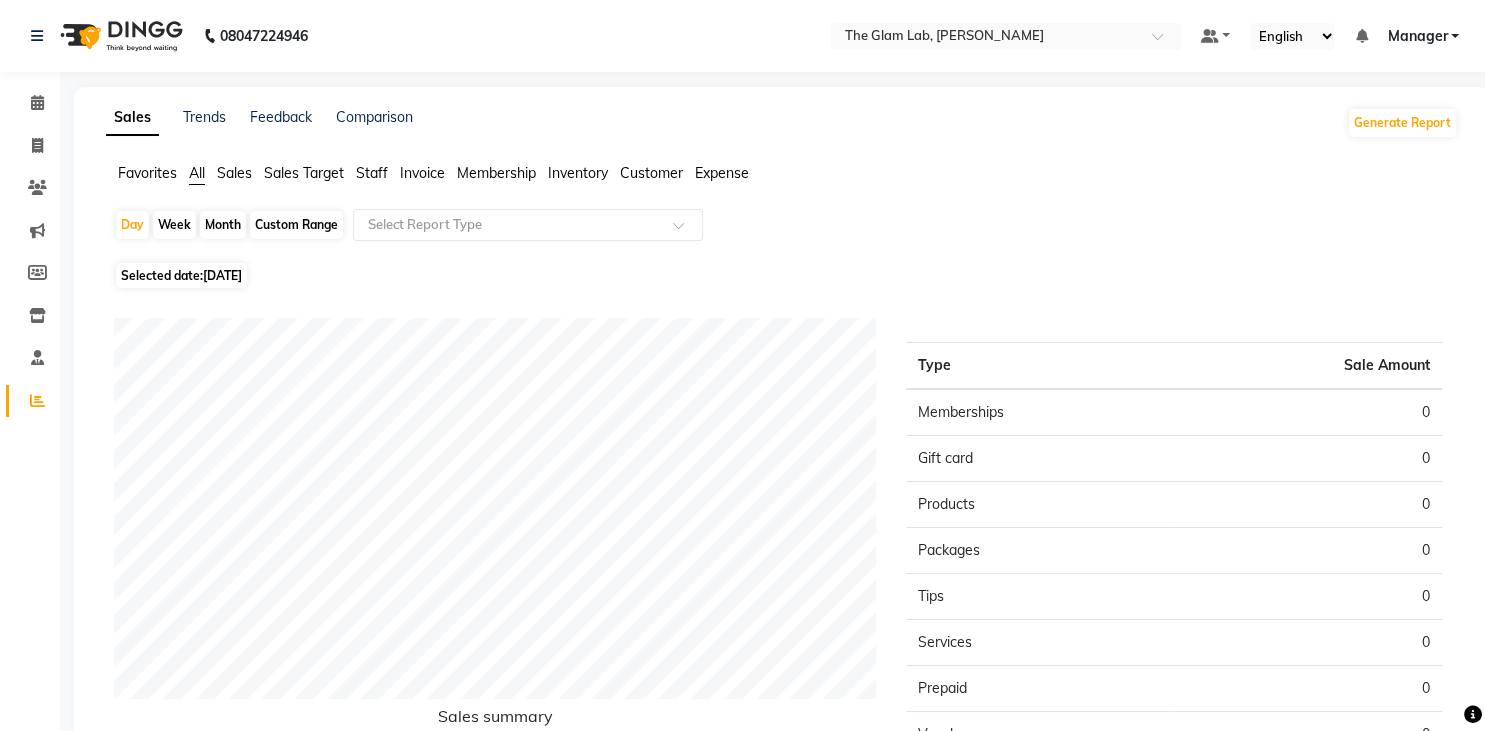 click on "Sales summary Type Sale Amount Memberships 0 Gift card 0 Products 0 Packages 0 Tips 0 Services 0 Prepaid 0 Vouchers 0 Fee 0 Total 0" 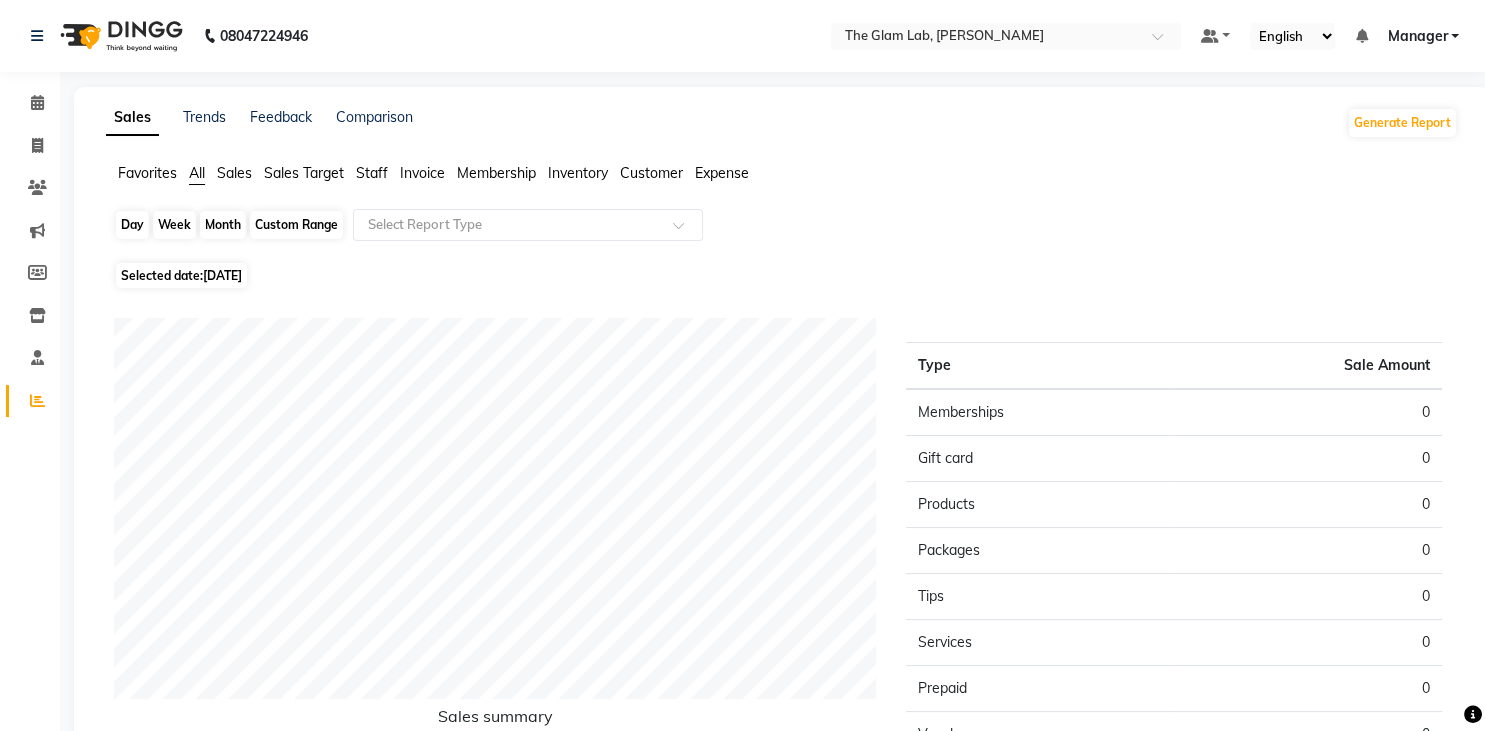 click on "Day" 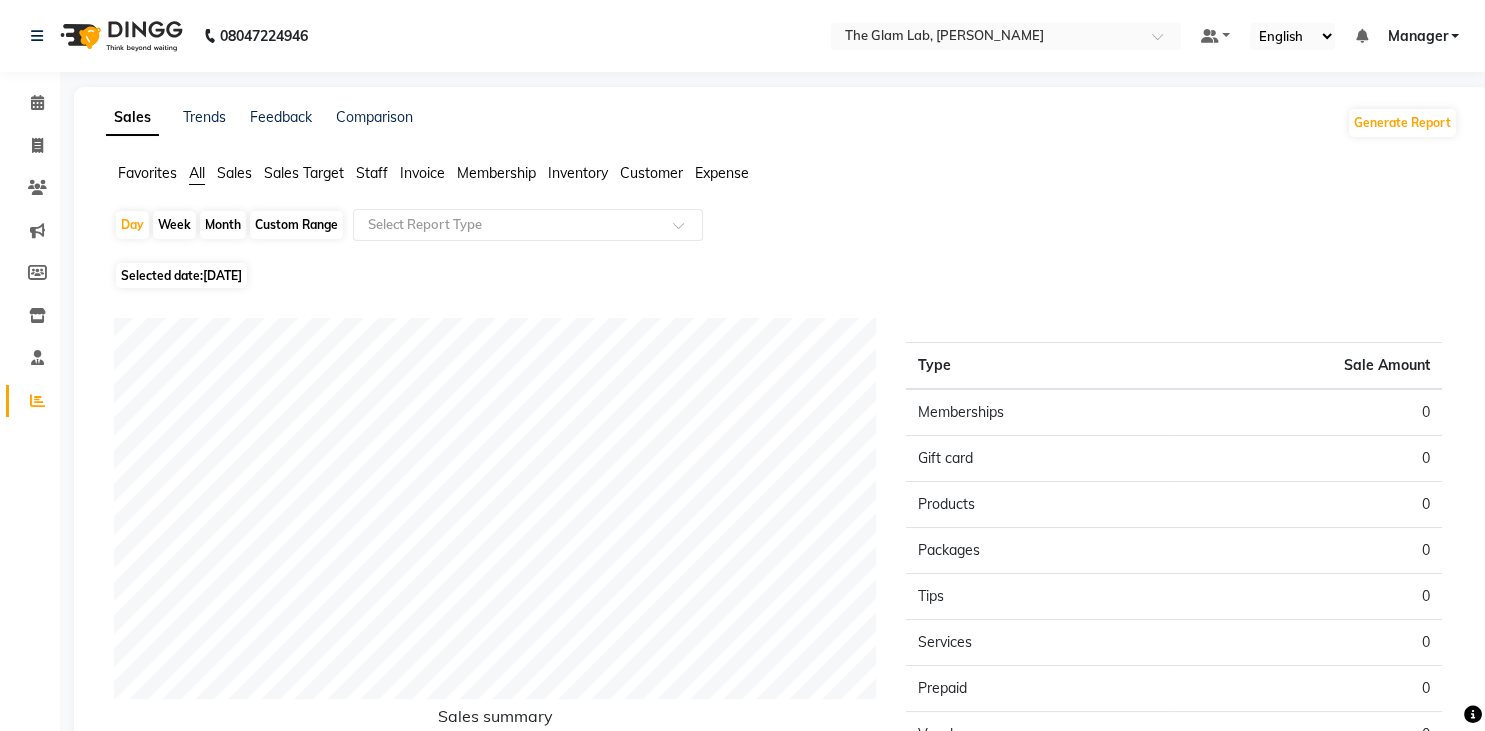 select on "7" 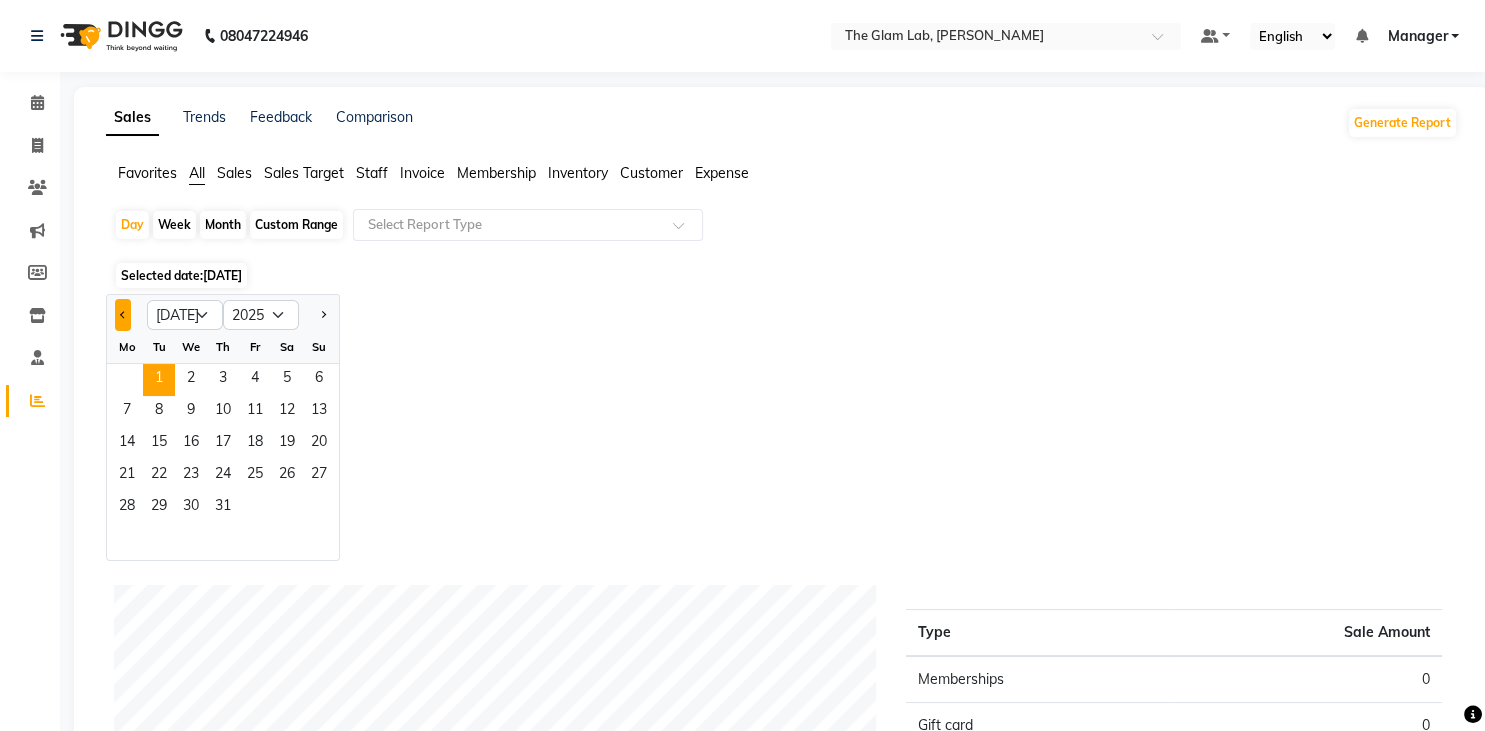 click 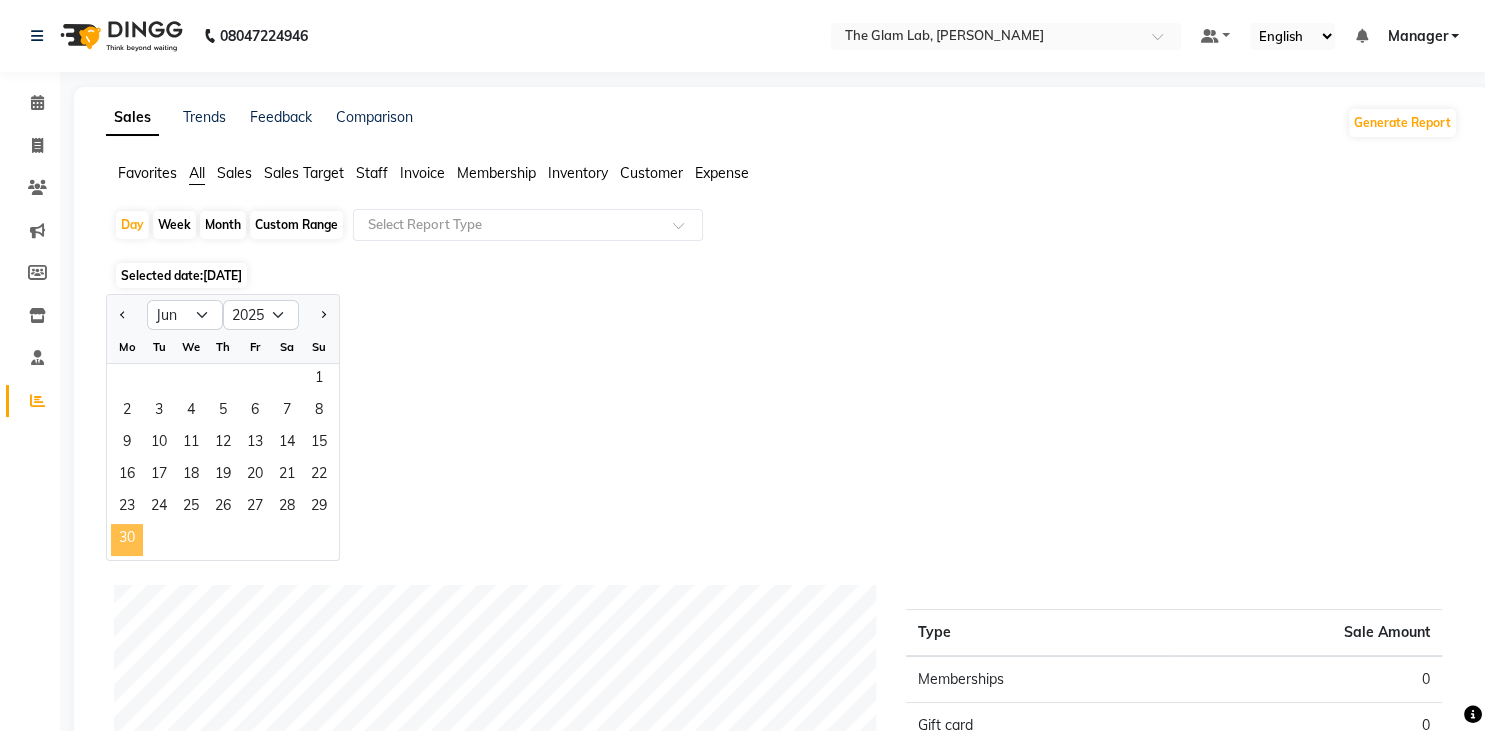 click on "30" 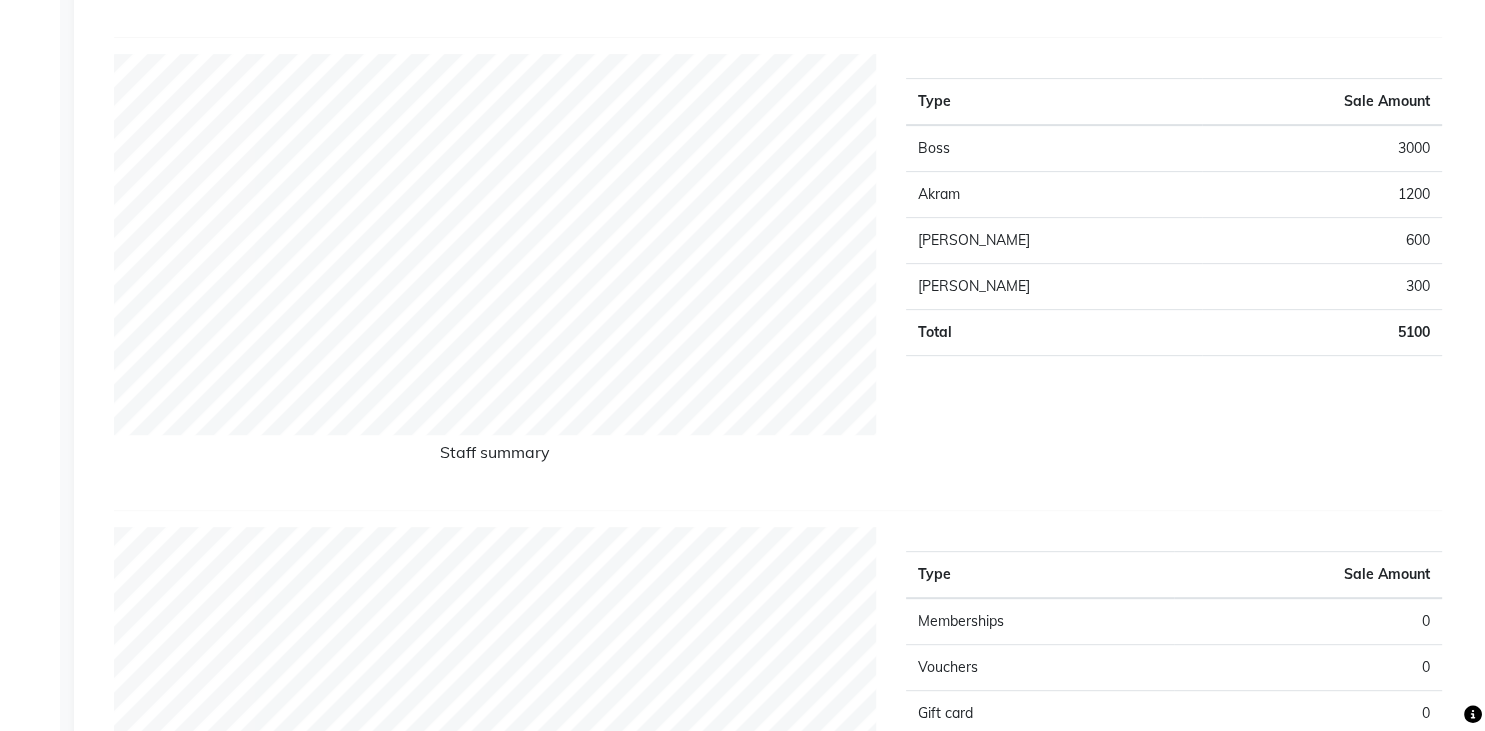scroll, scrollTop: 712, scrollLeft: 0, axis: vertical 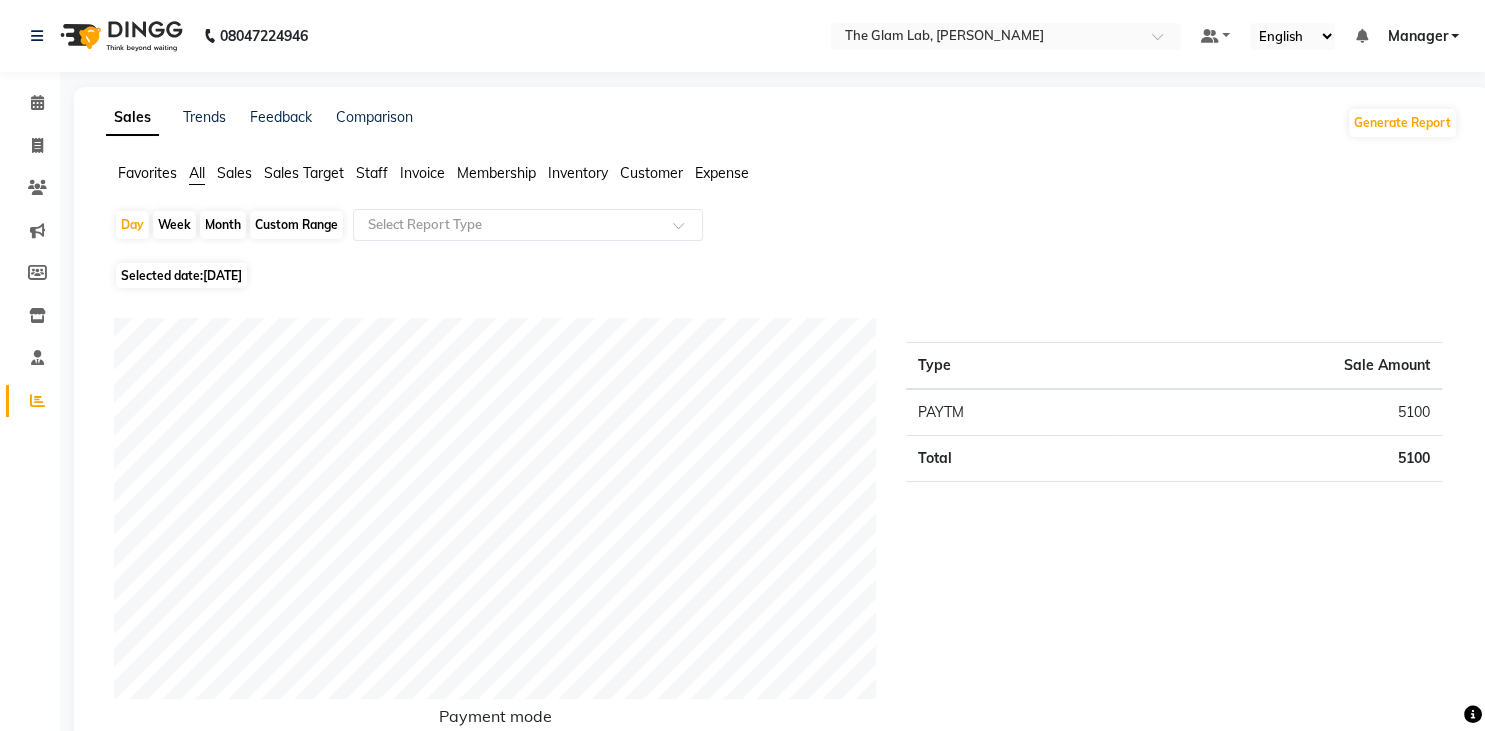 click on "Month" 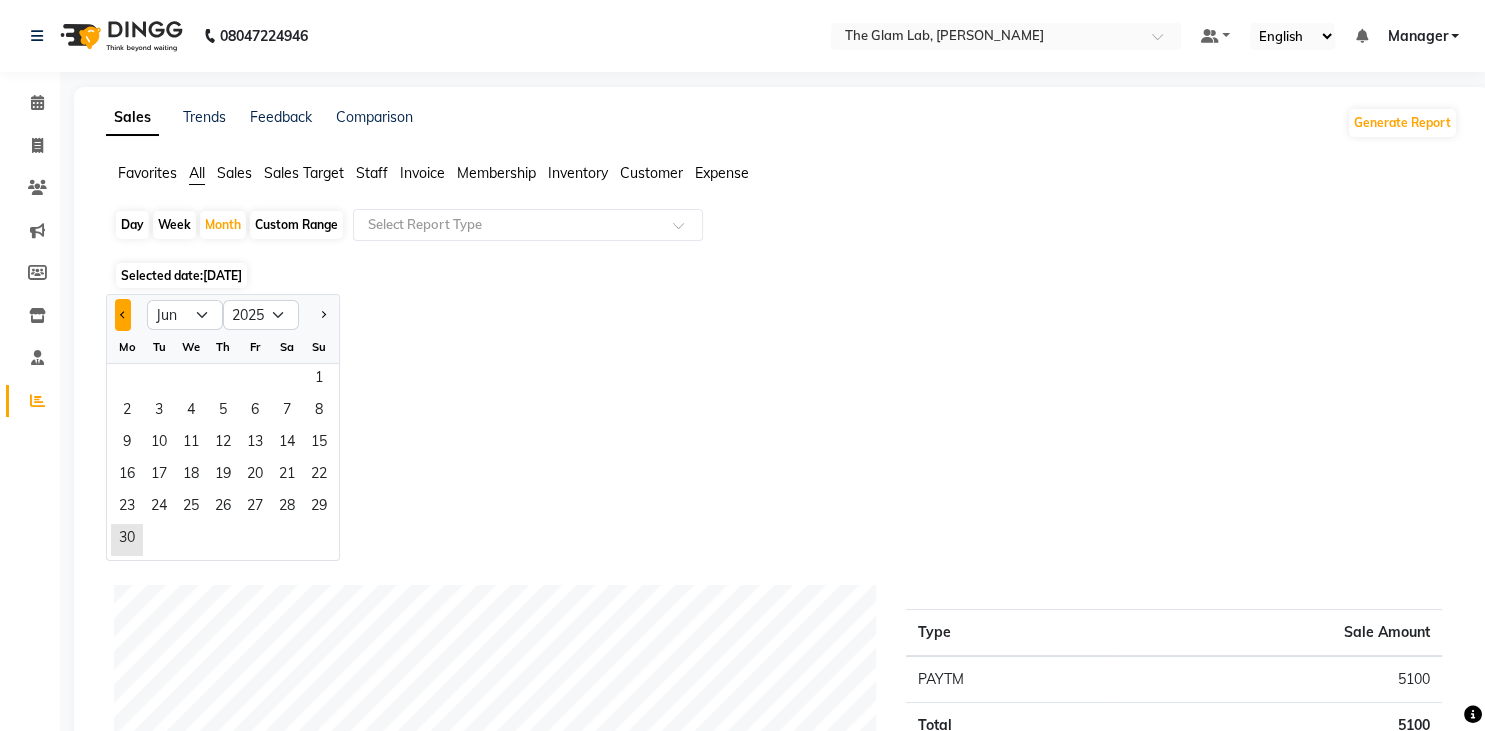 click 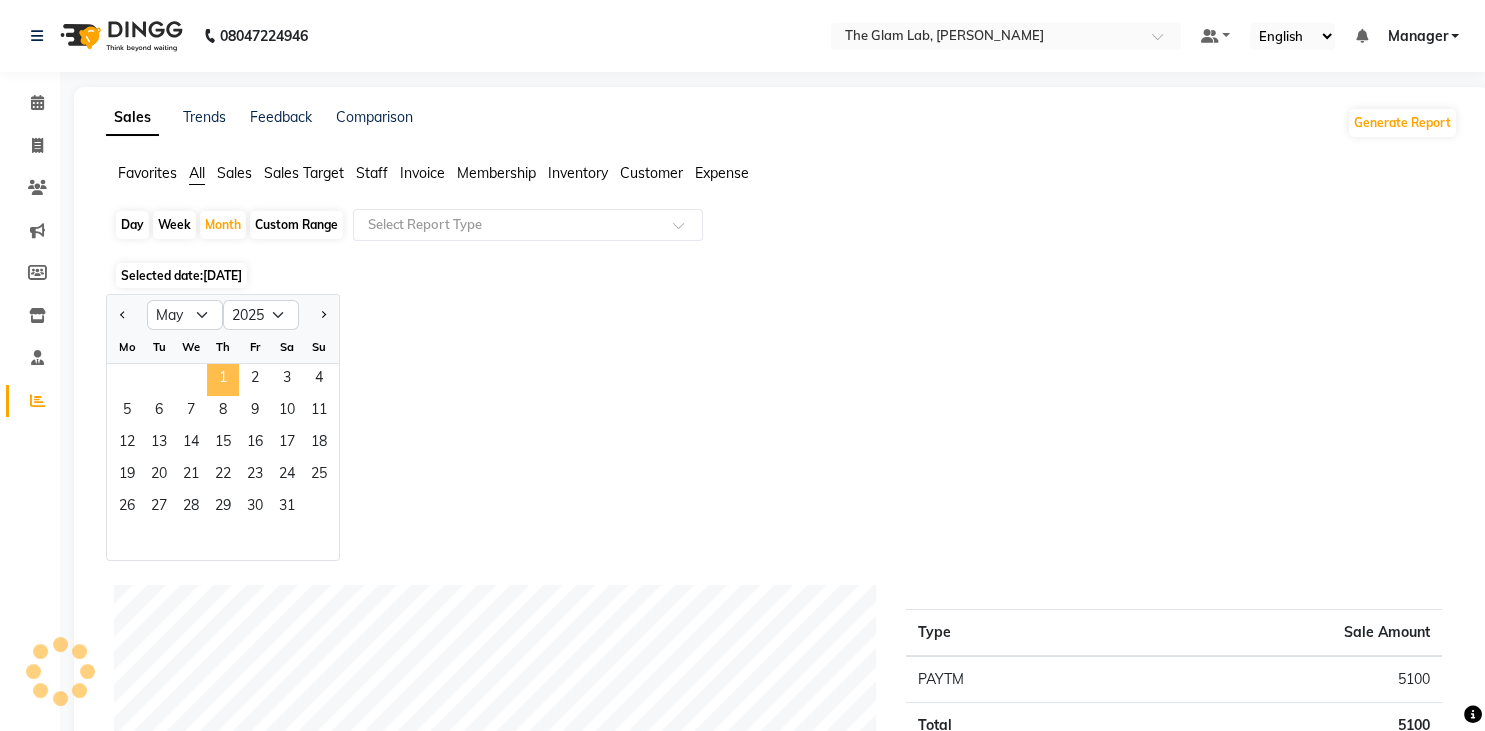 click on "1" 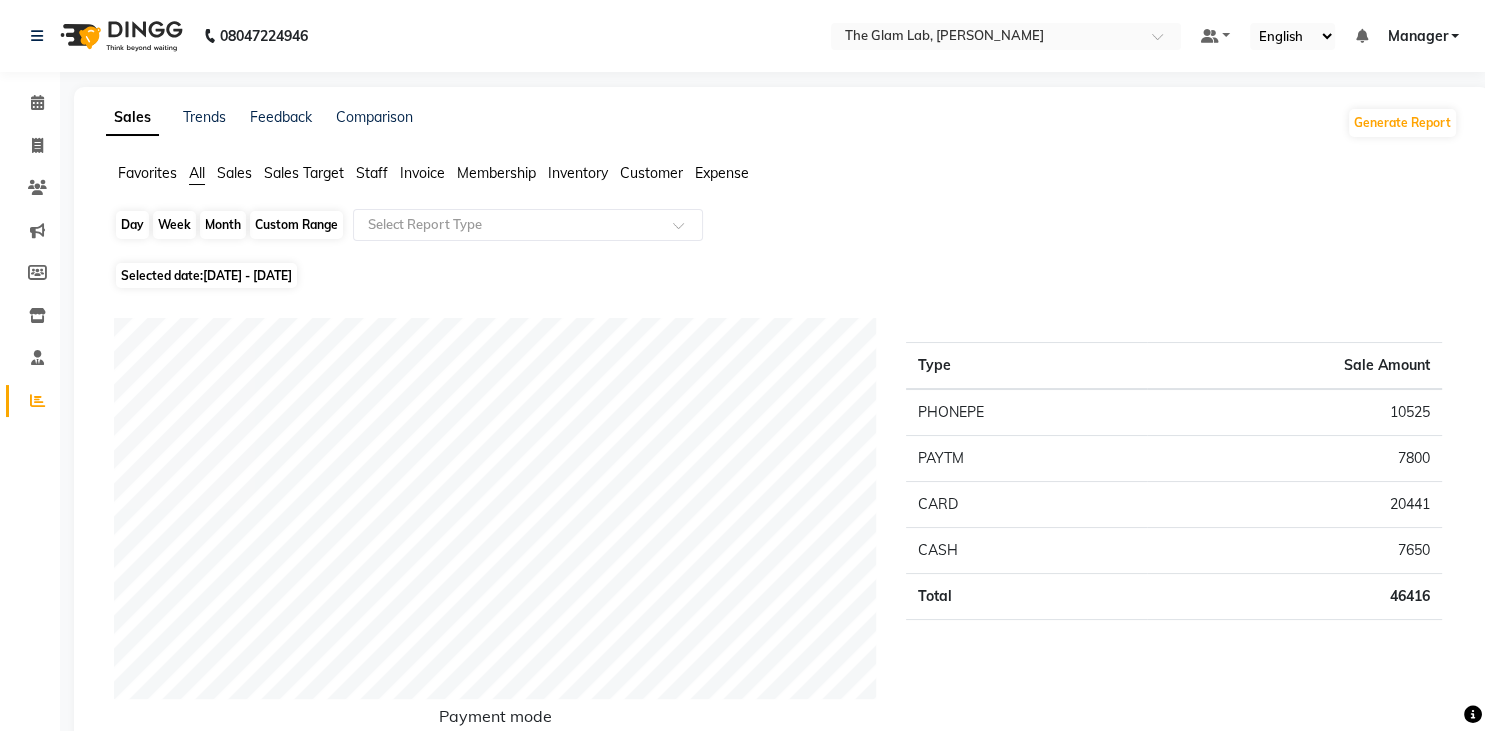 click on "Month" 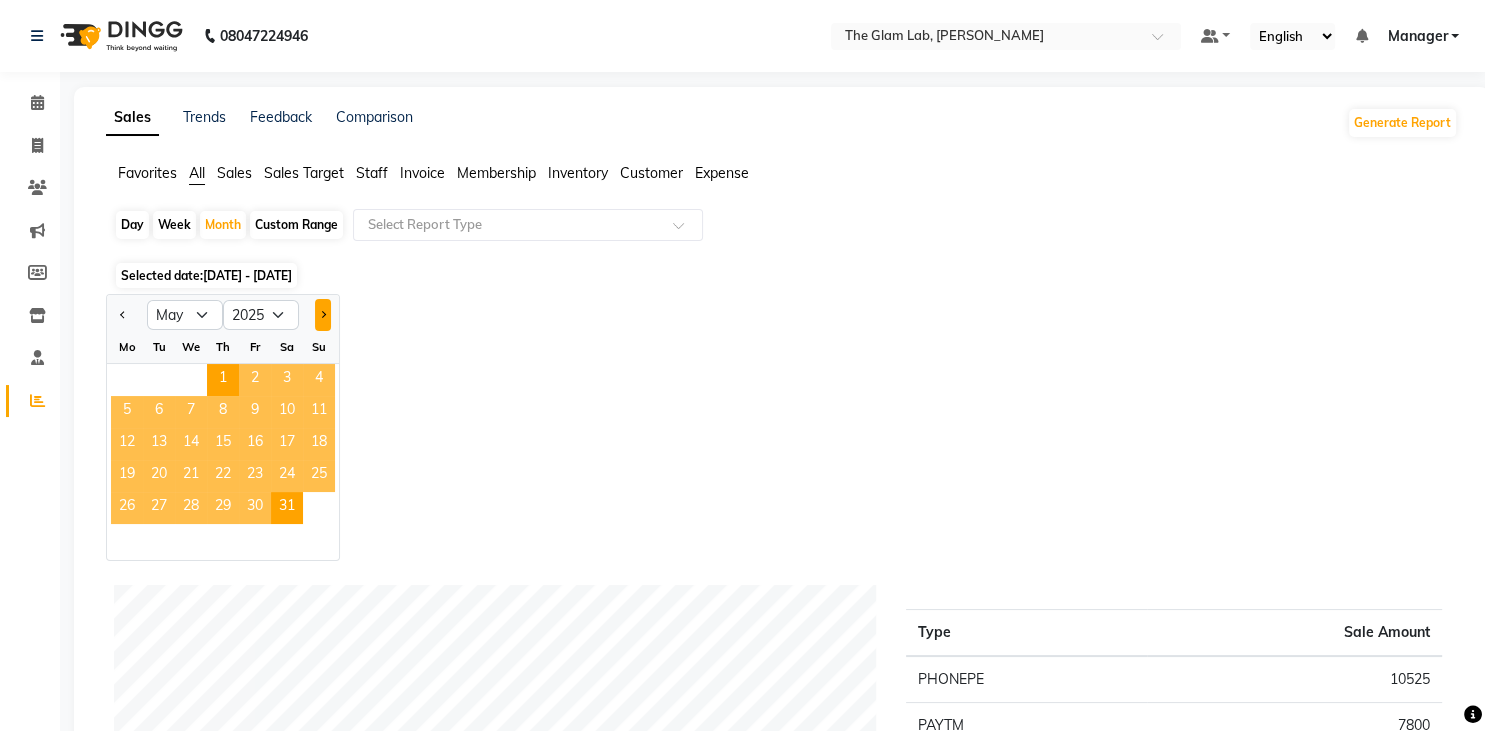 click 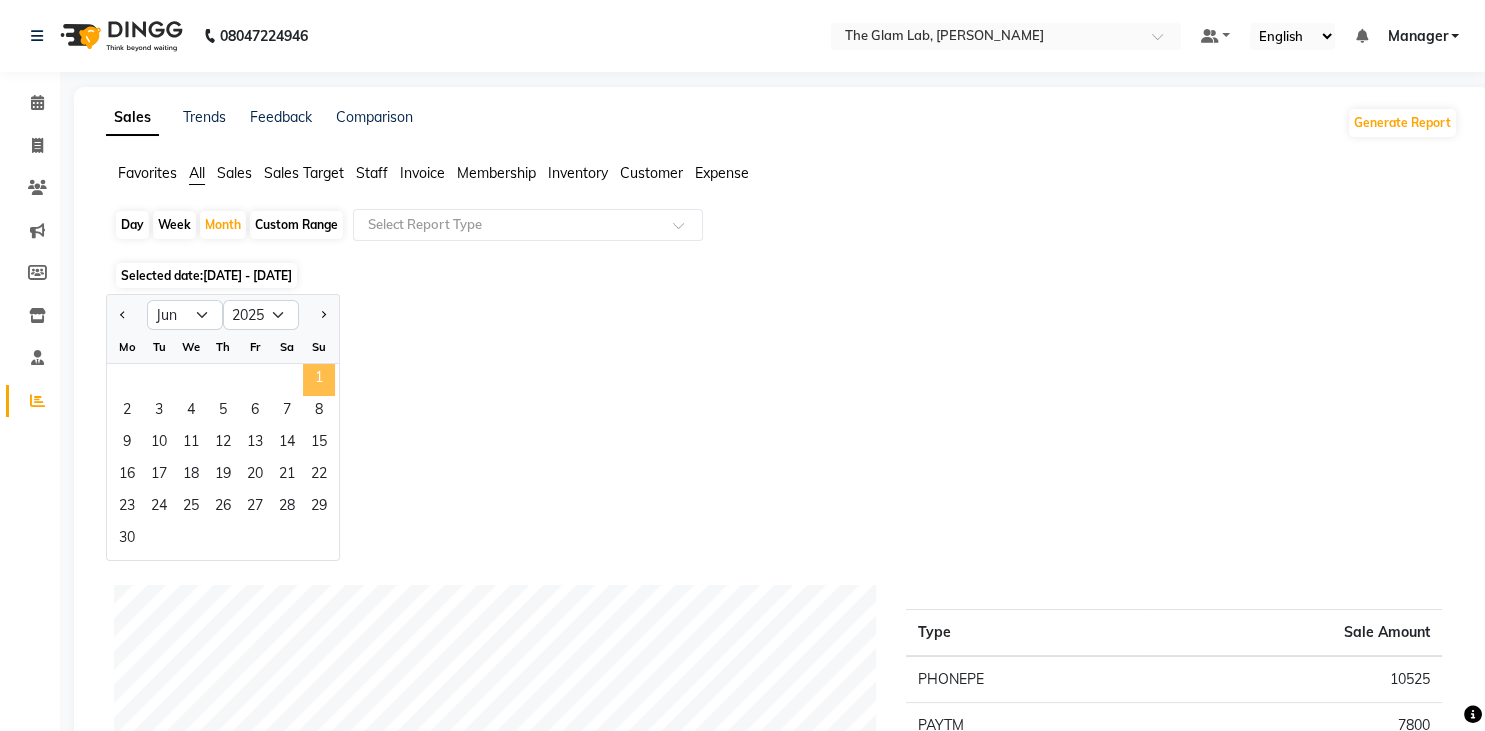 click on "1" 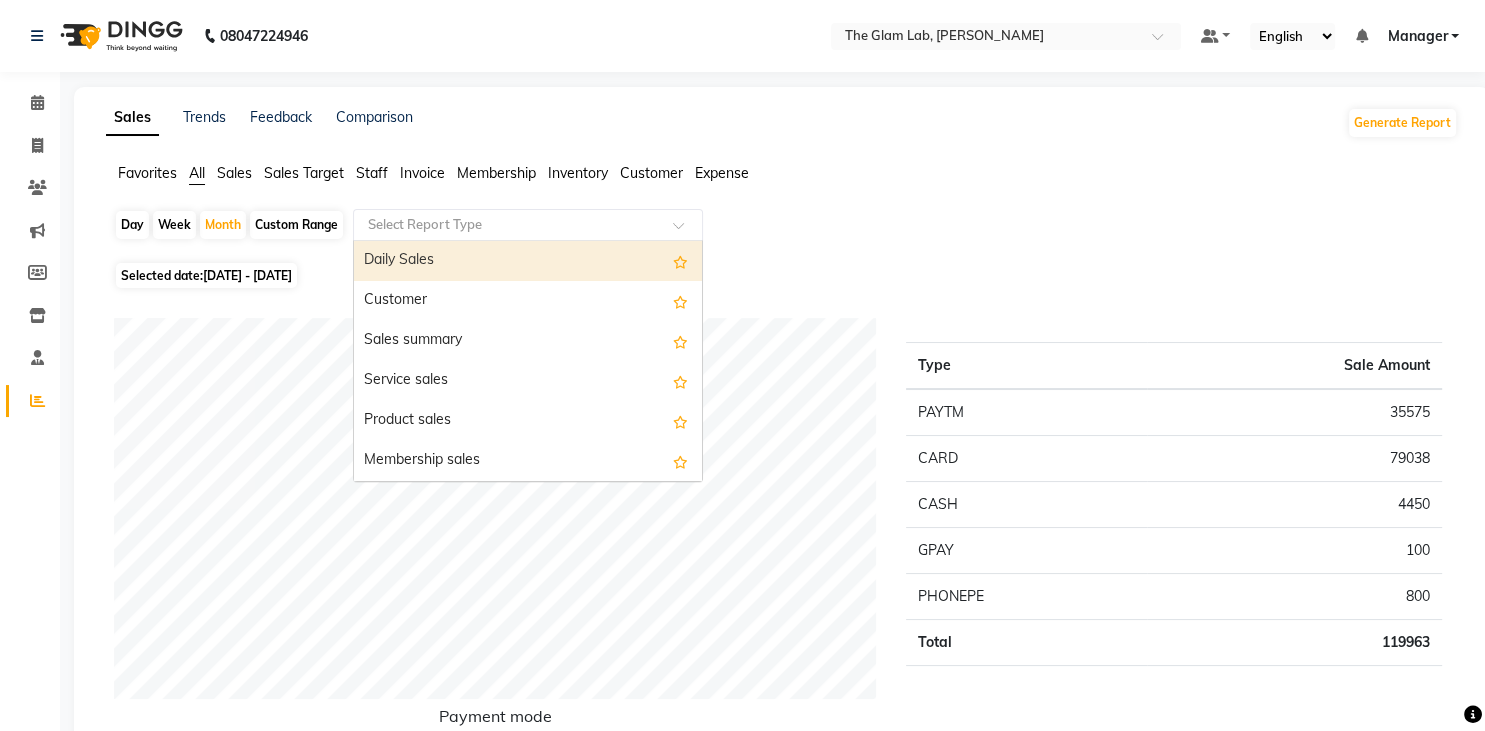 click on "Select Report Type" 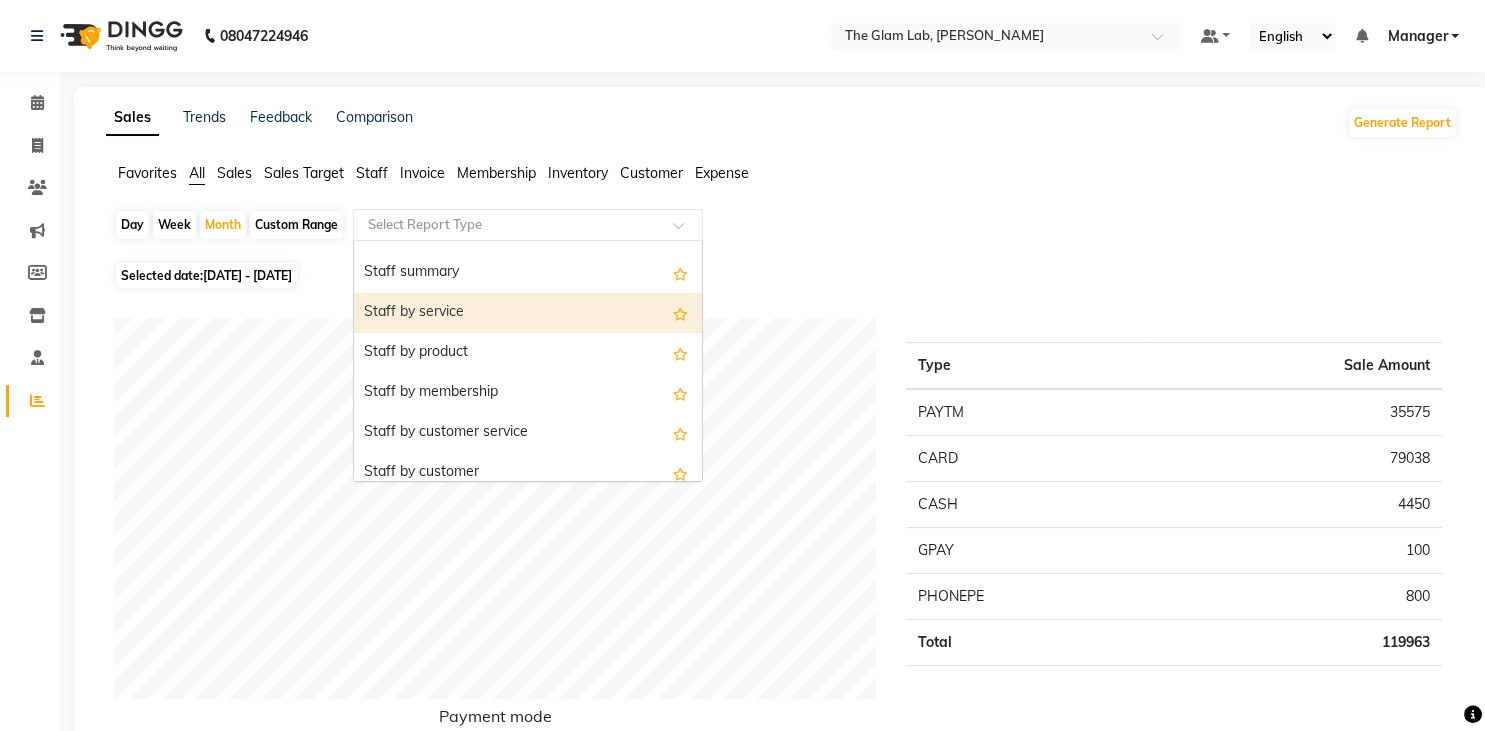 scroll, scrollTop: 630, scrollLeft: 0, axis: vertical 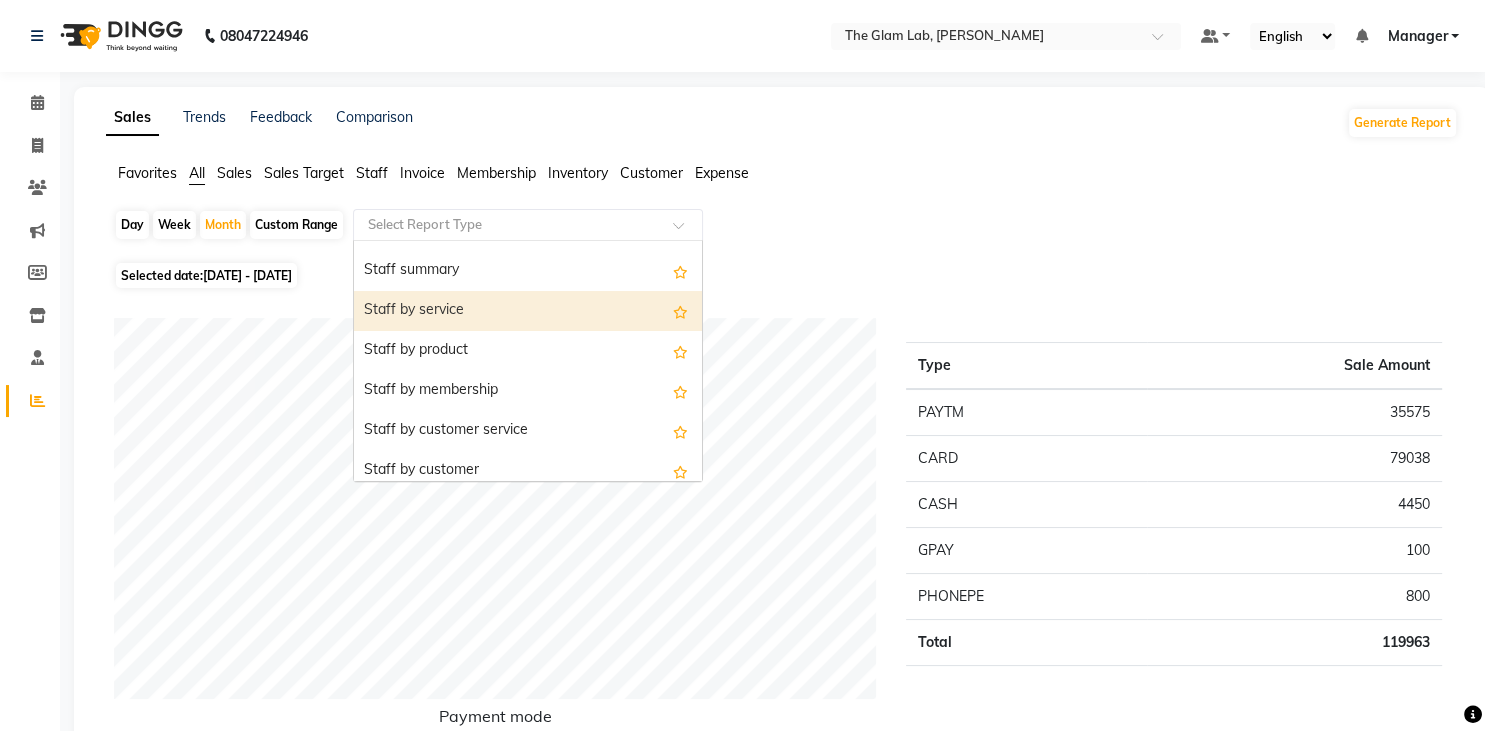 click on "Staff by service" at bounding box center (528, 311) 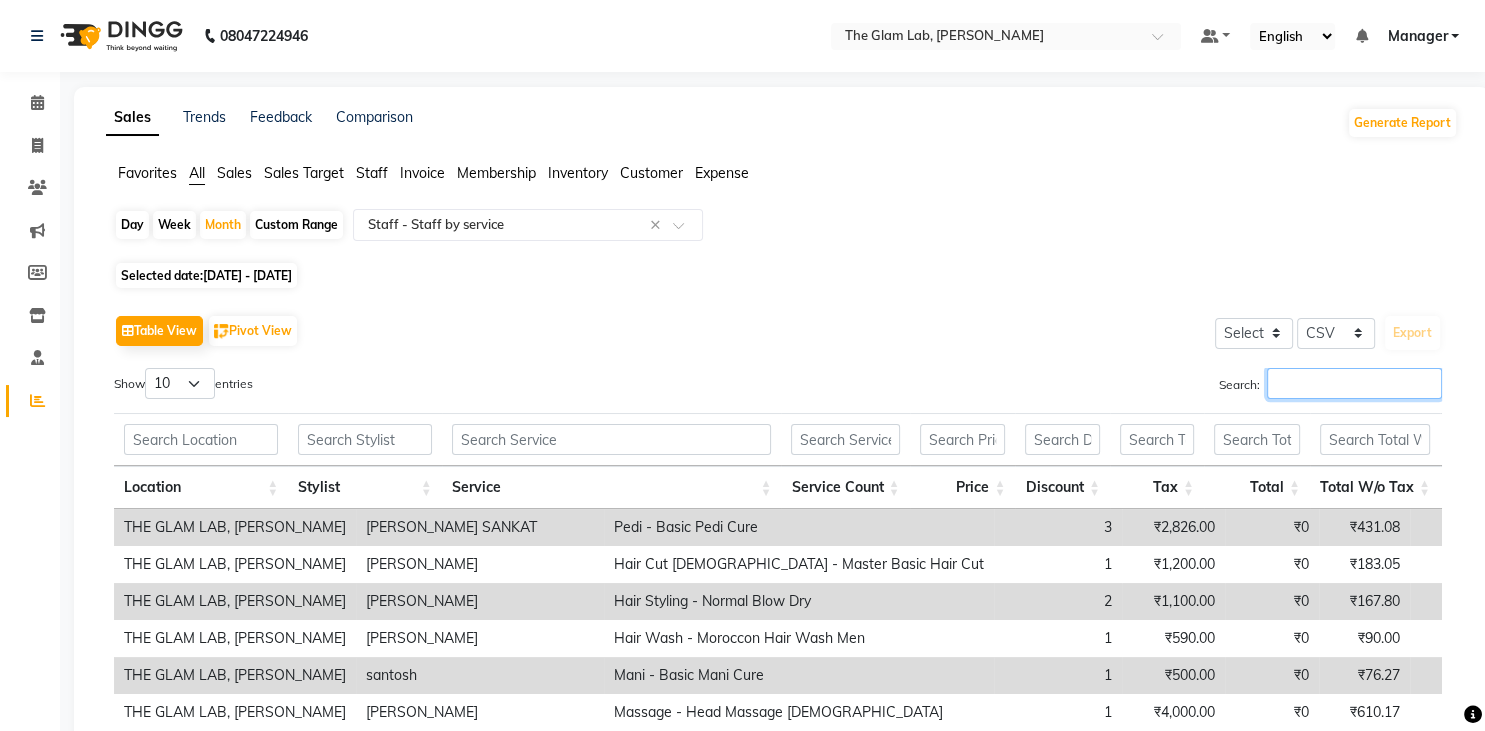 click on "Search:" at bounding box center (1354, 383) 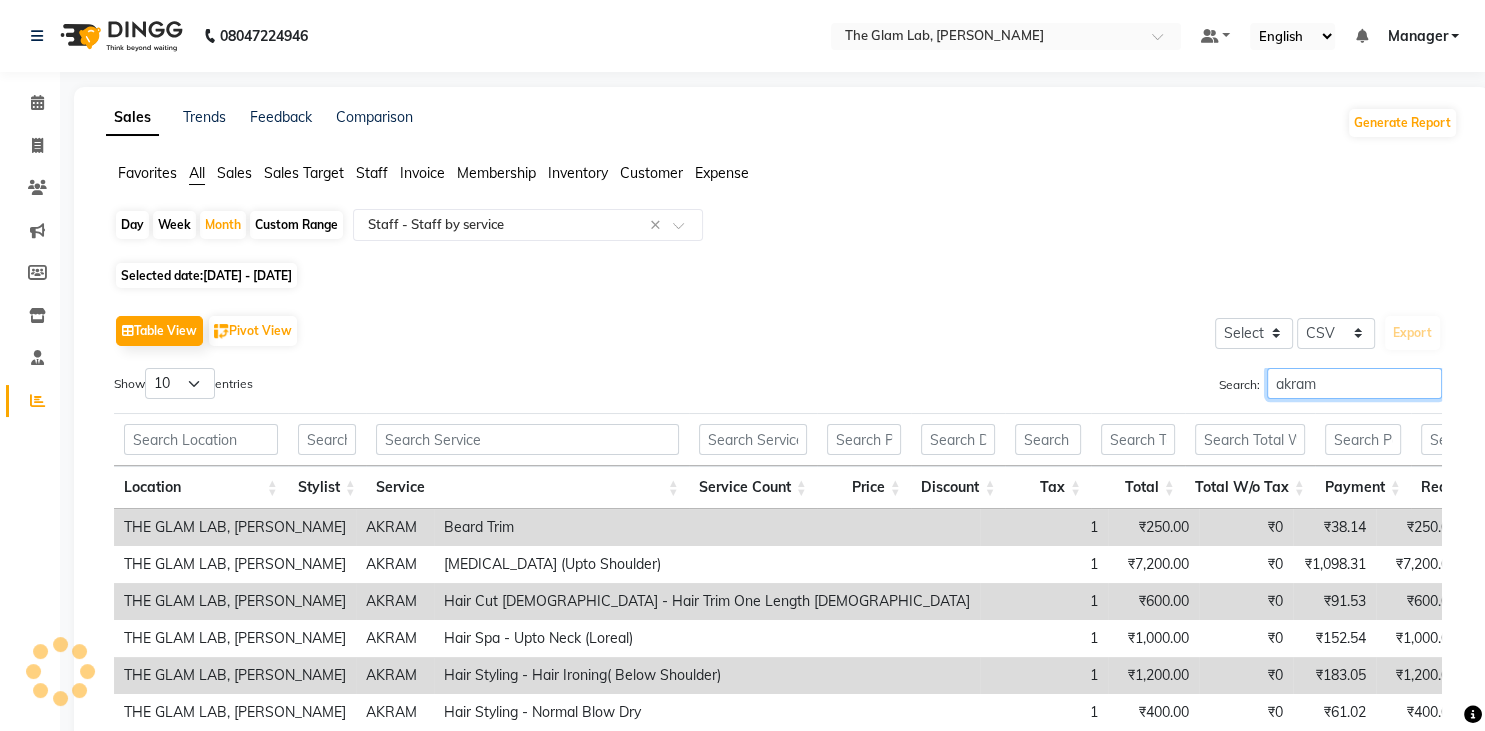 scroll, scrollTop: 296, scrollLeft: 0, axis: vertical 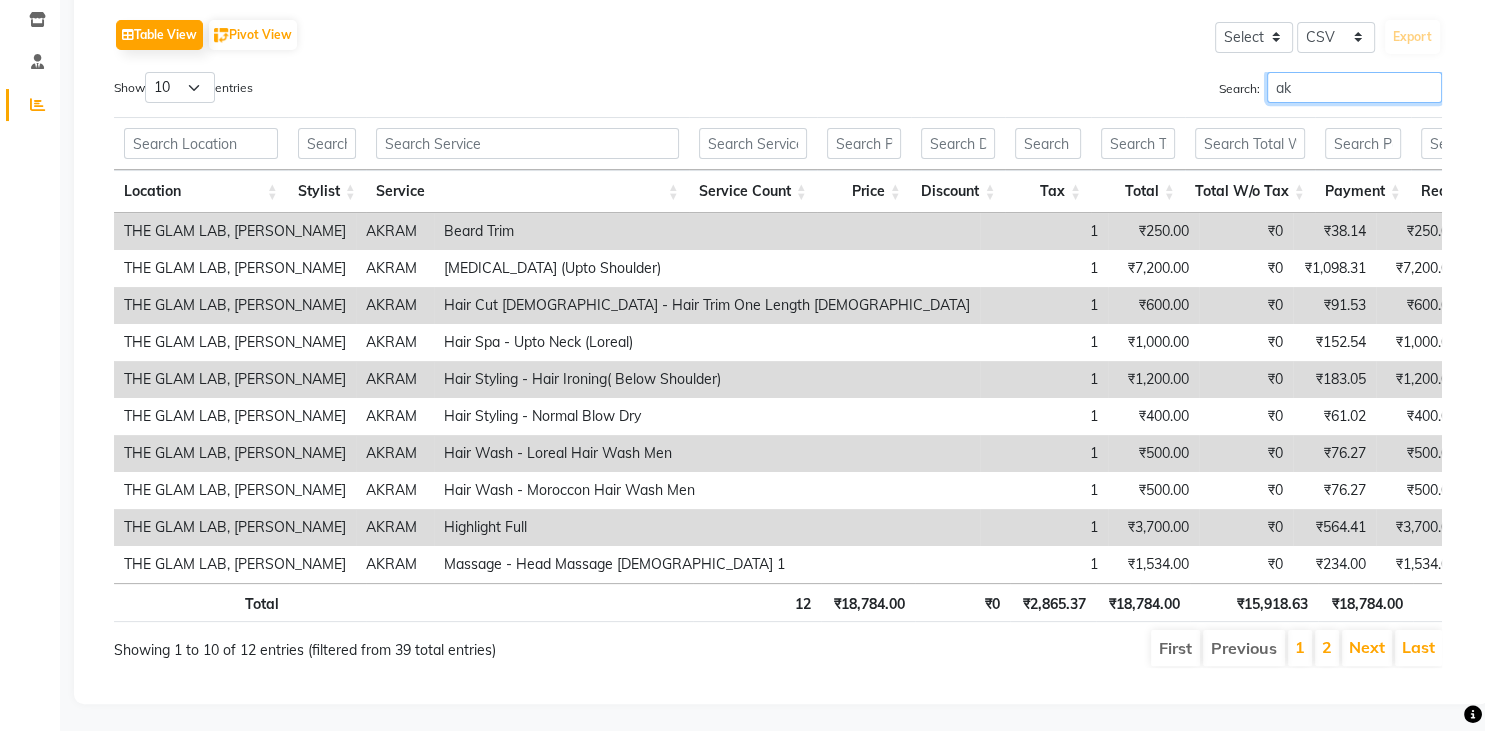 type on "a" 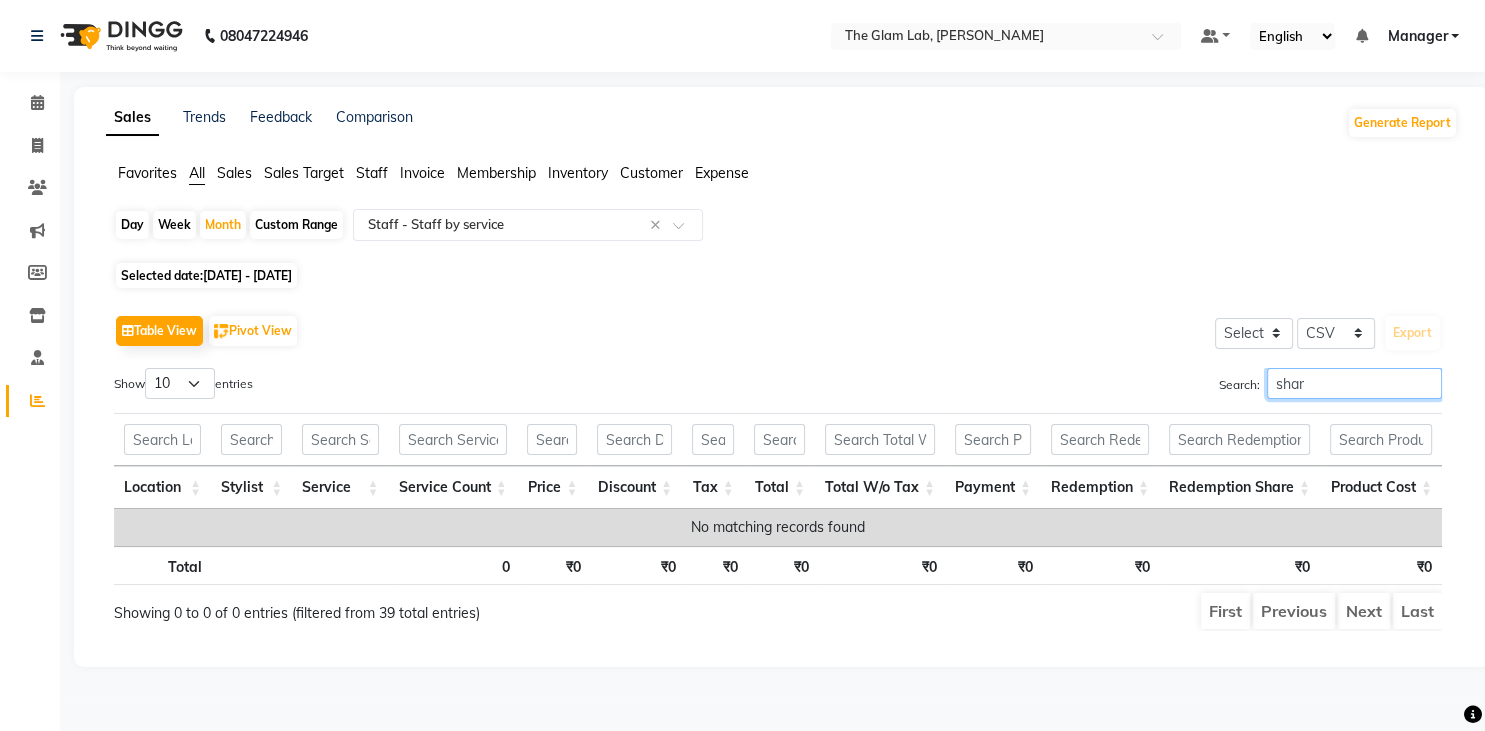 scroll, scrollTop: 0, scrollLeft: 0, axis: both 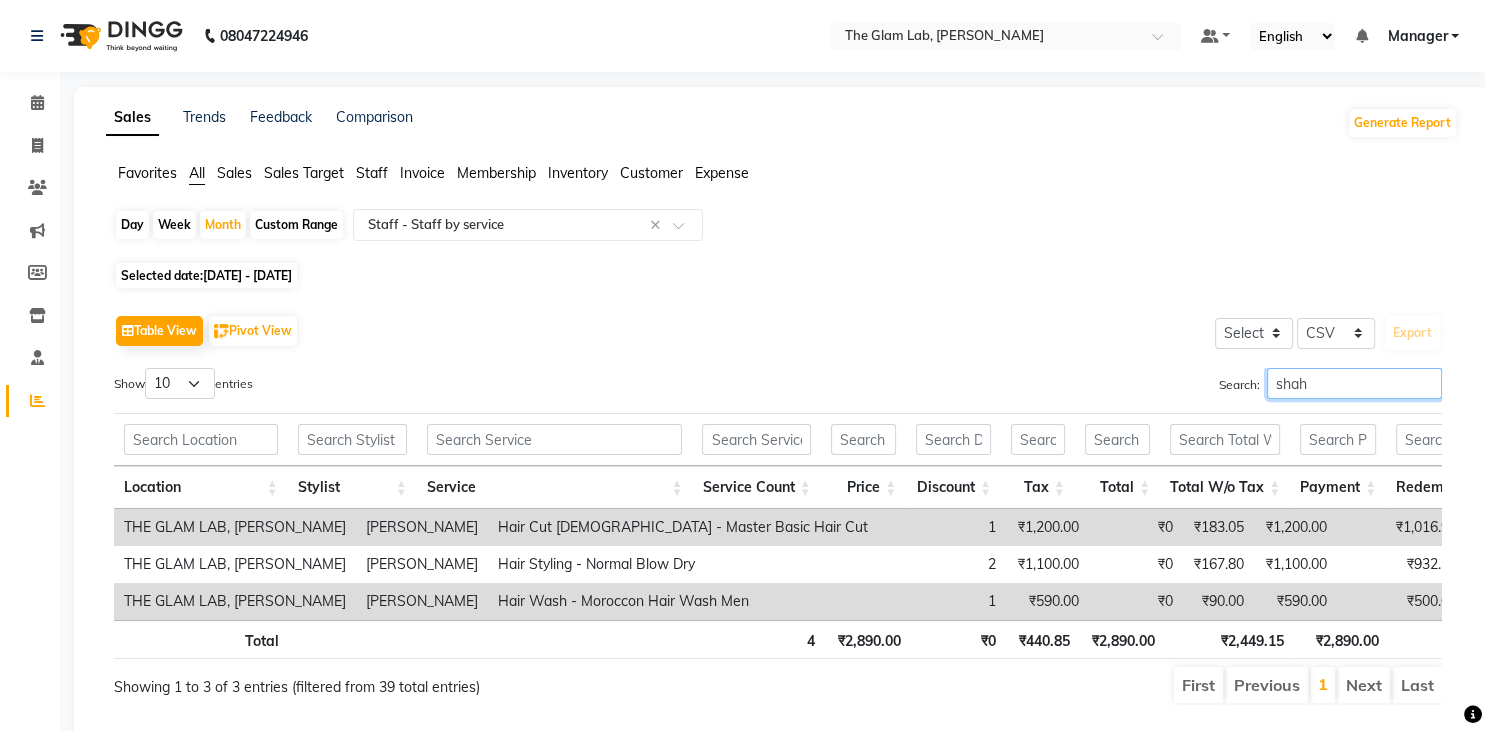 type on "shah" 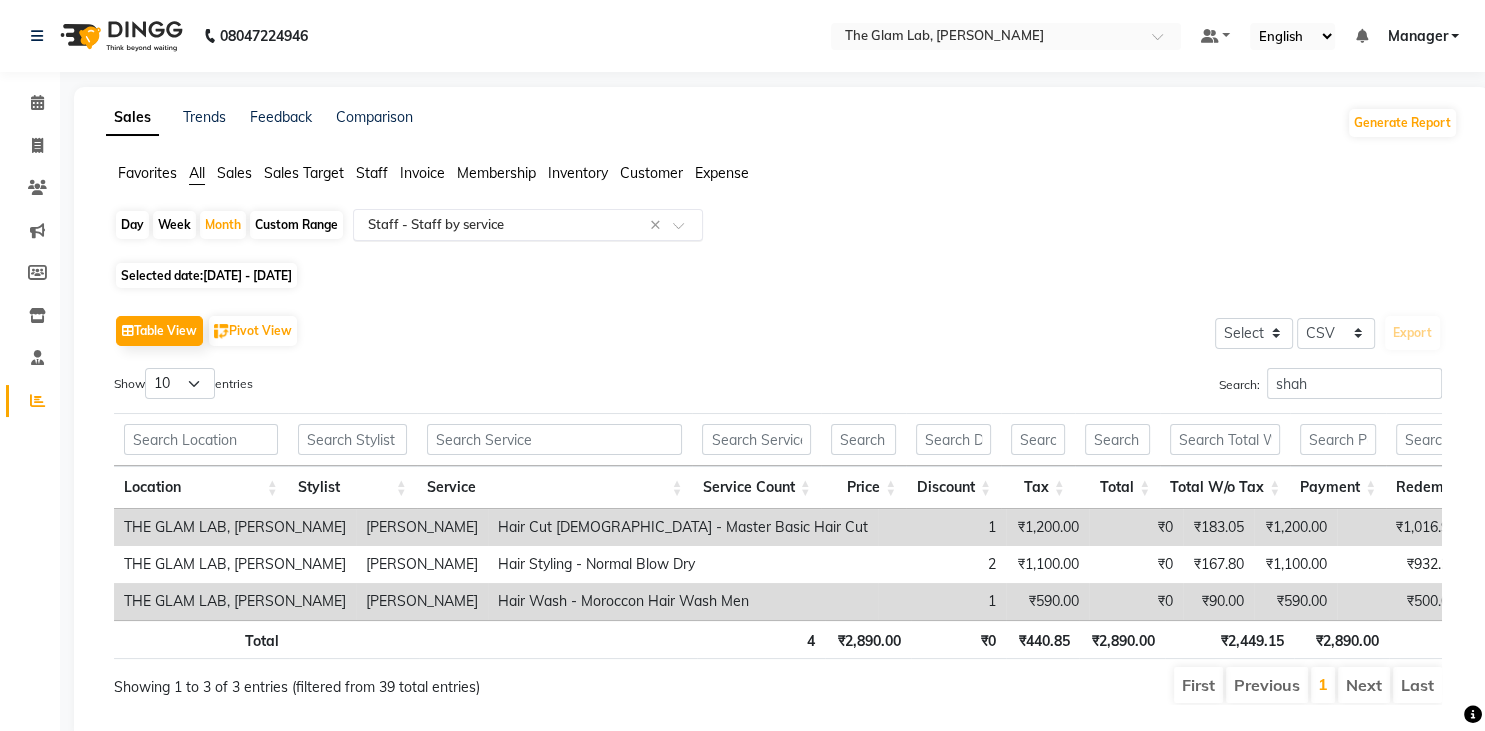 click 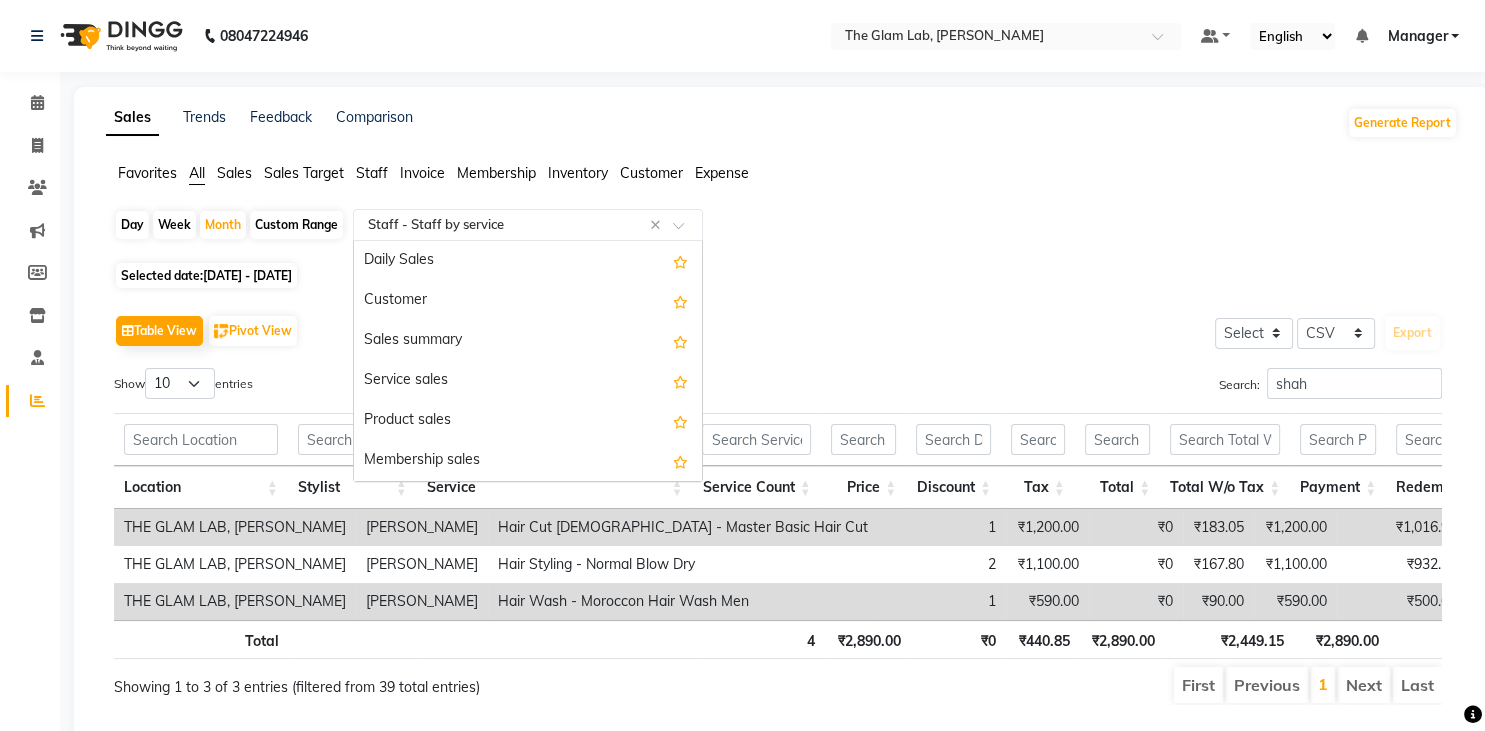 scroll, scrollTop: 680, scrollLeft: 0, axis: vertical 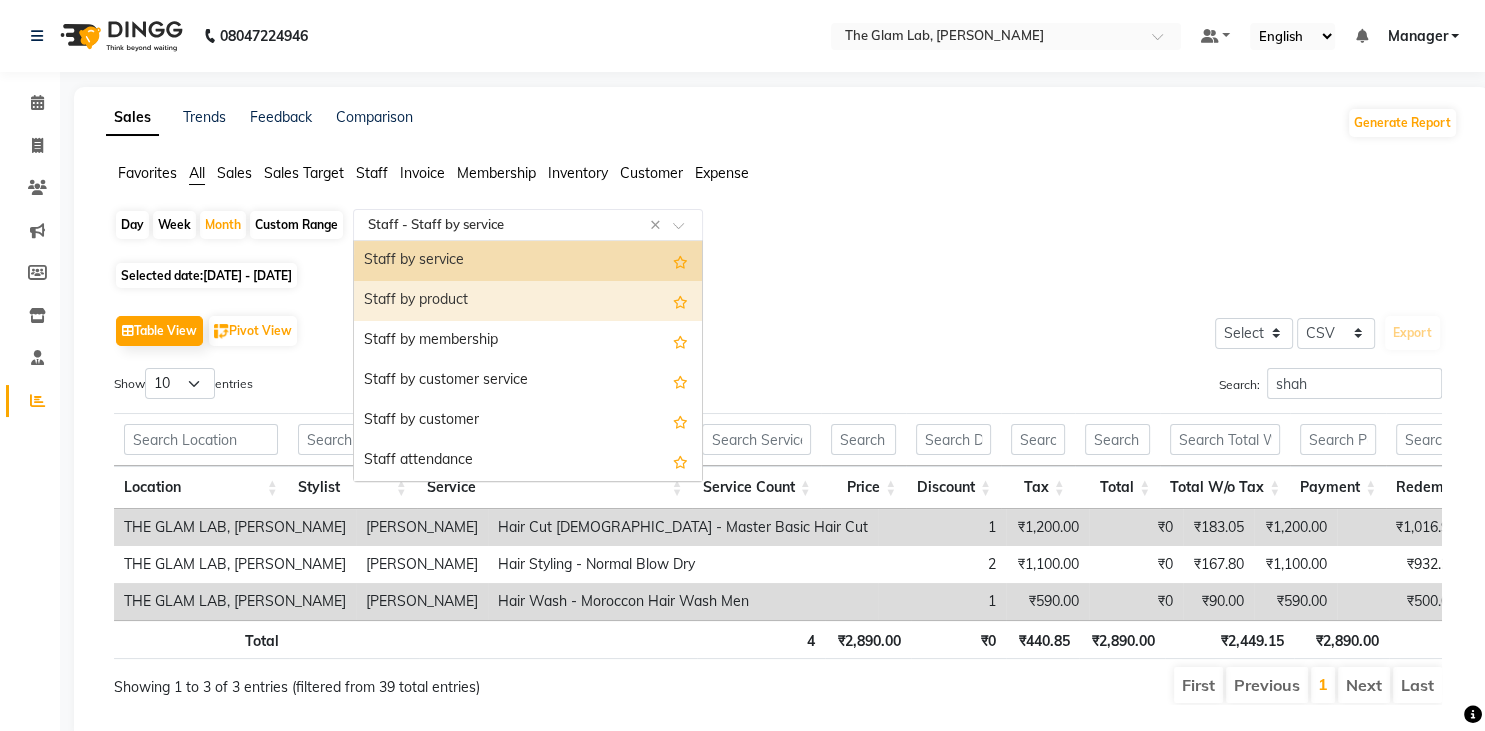 click on "Staff by product" at bounding box center [528, 301] 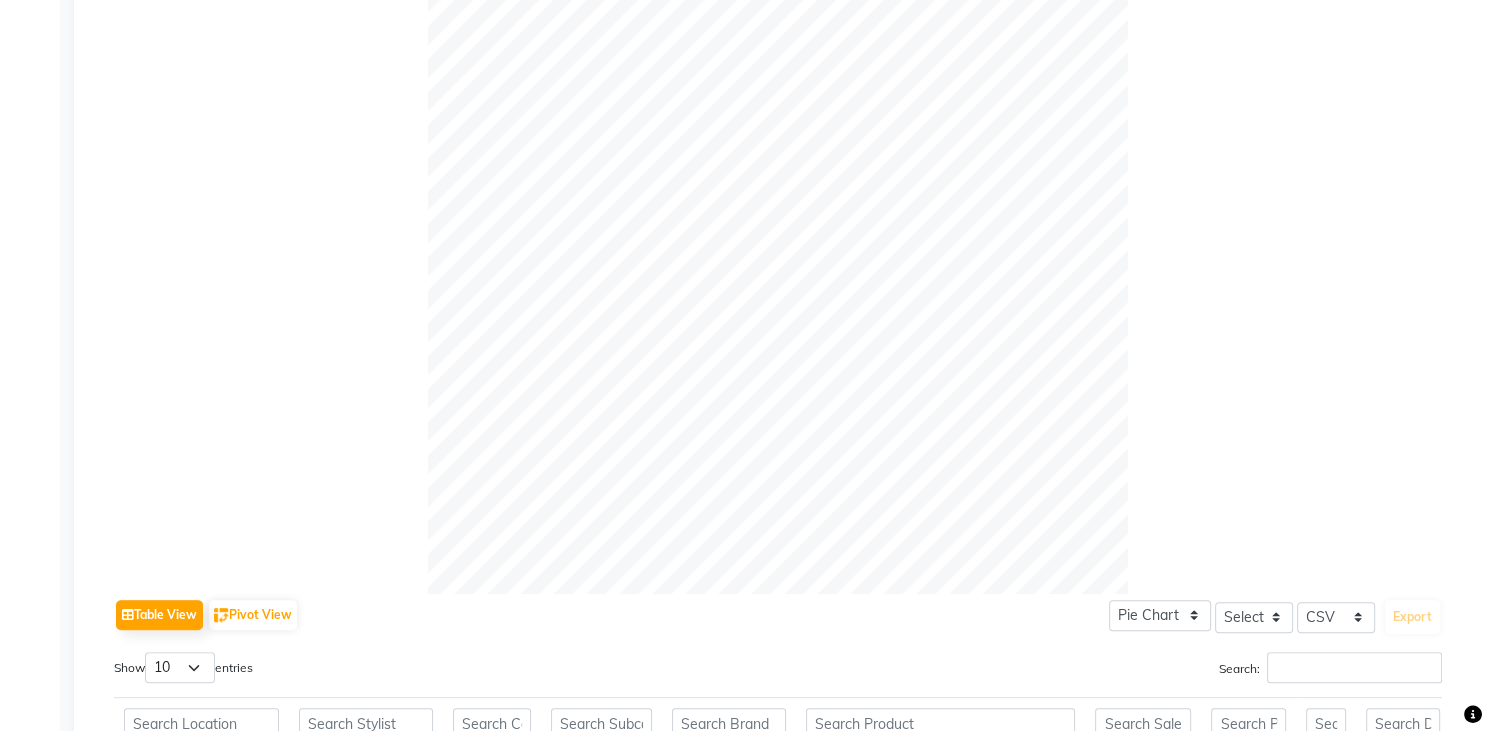 scroll, scrollTop: 909, scrollLeft: 0, axis: vertical 